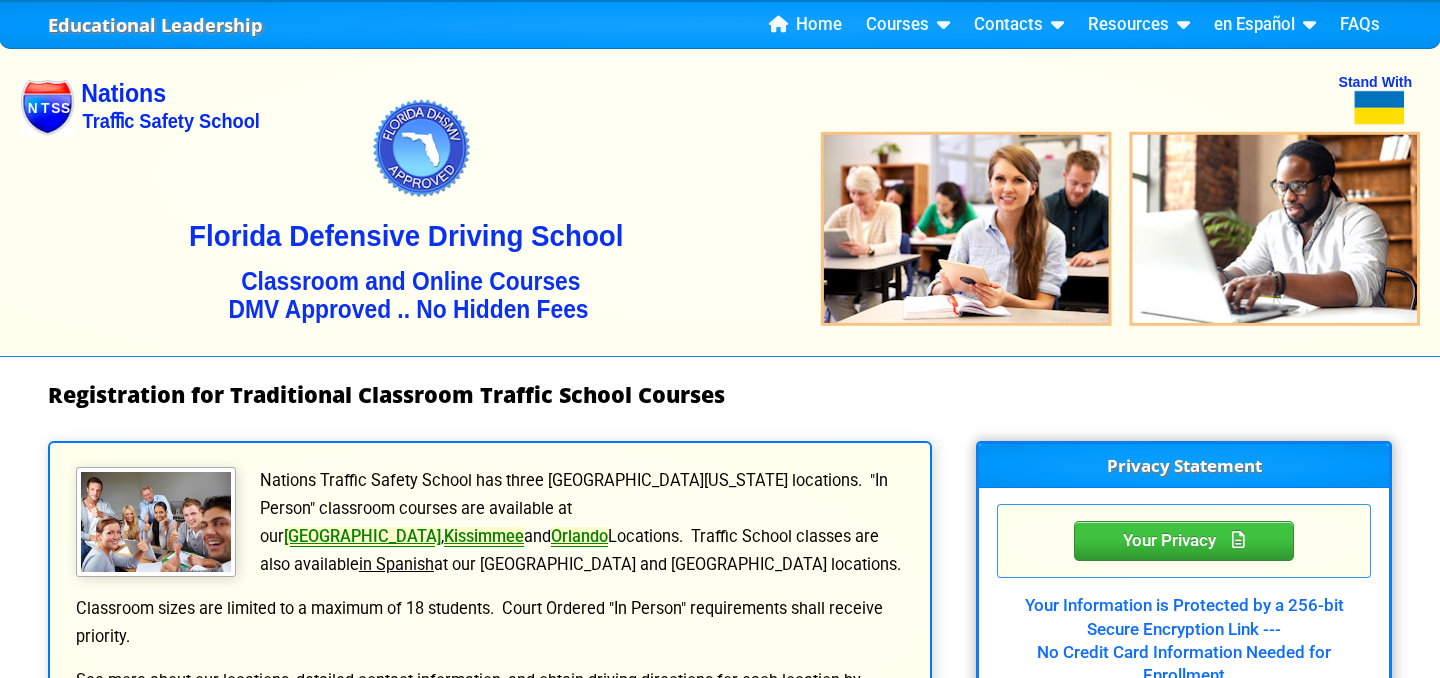 scroll, scrollTop: 42, scrollLeft: 0, axis: vertical 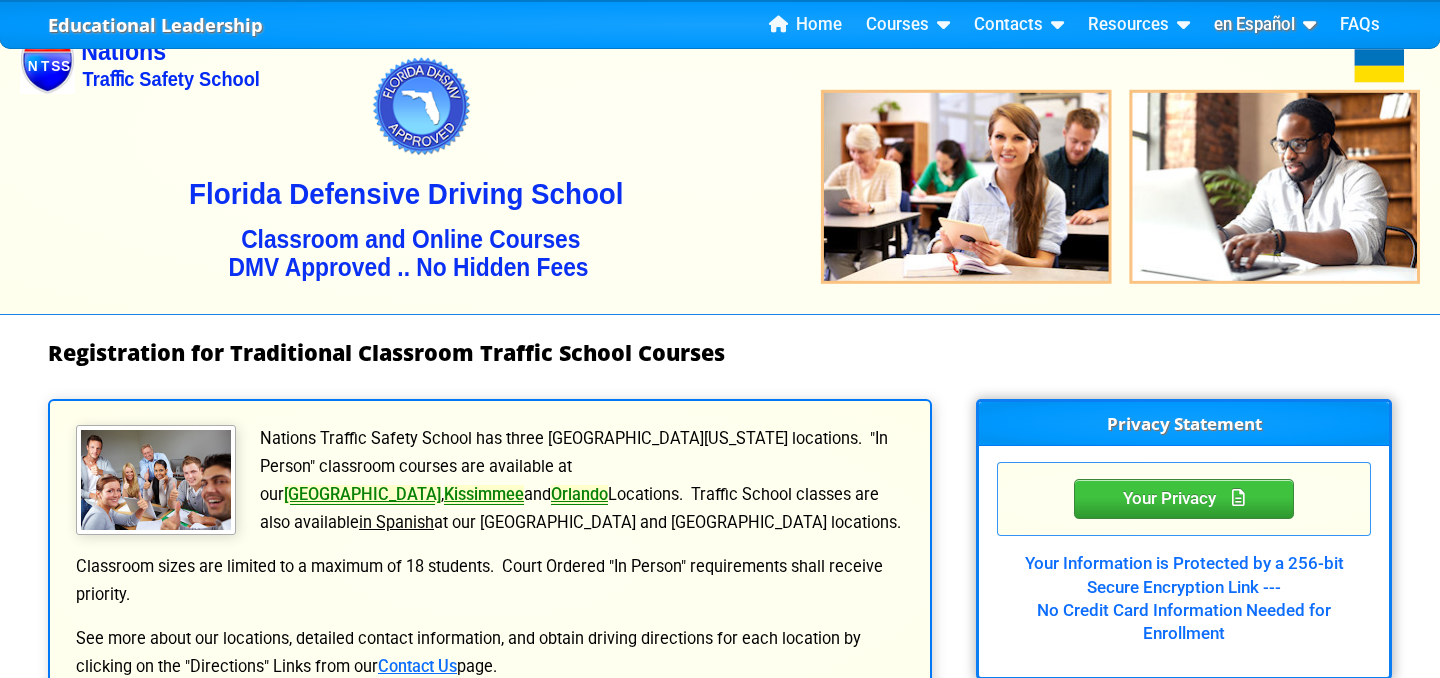 click at bounding box center (1305, 24) 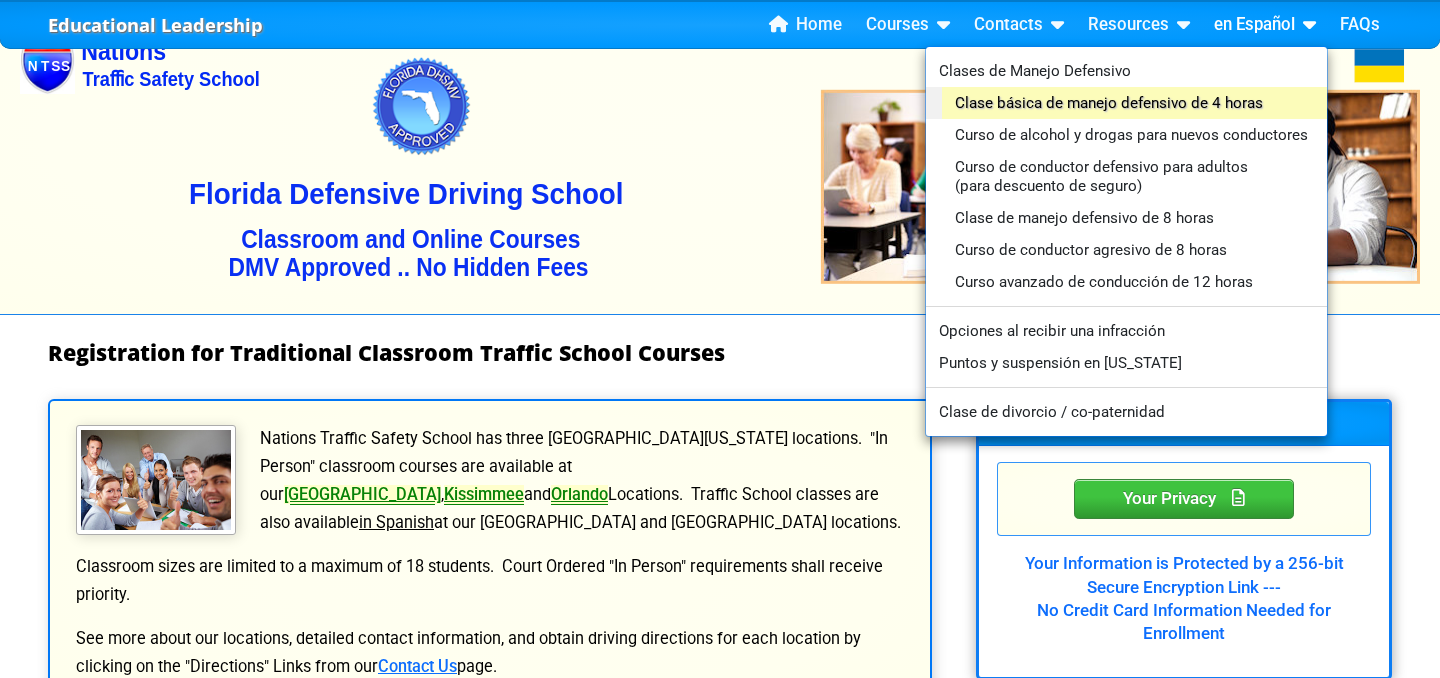 click on "Clase básica de manejo defensivo de 4 horas" at bounding box center [1134, 103] 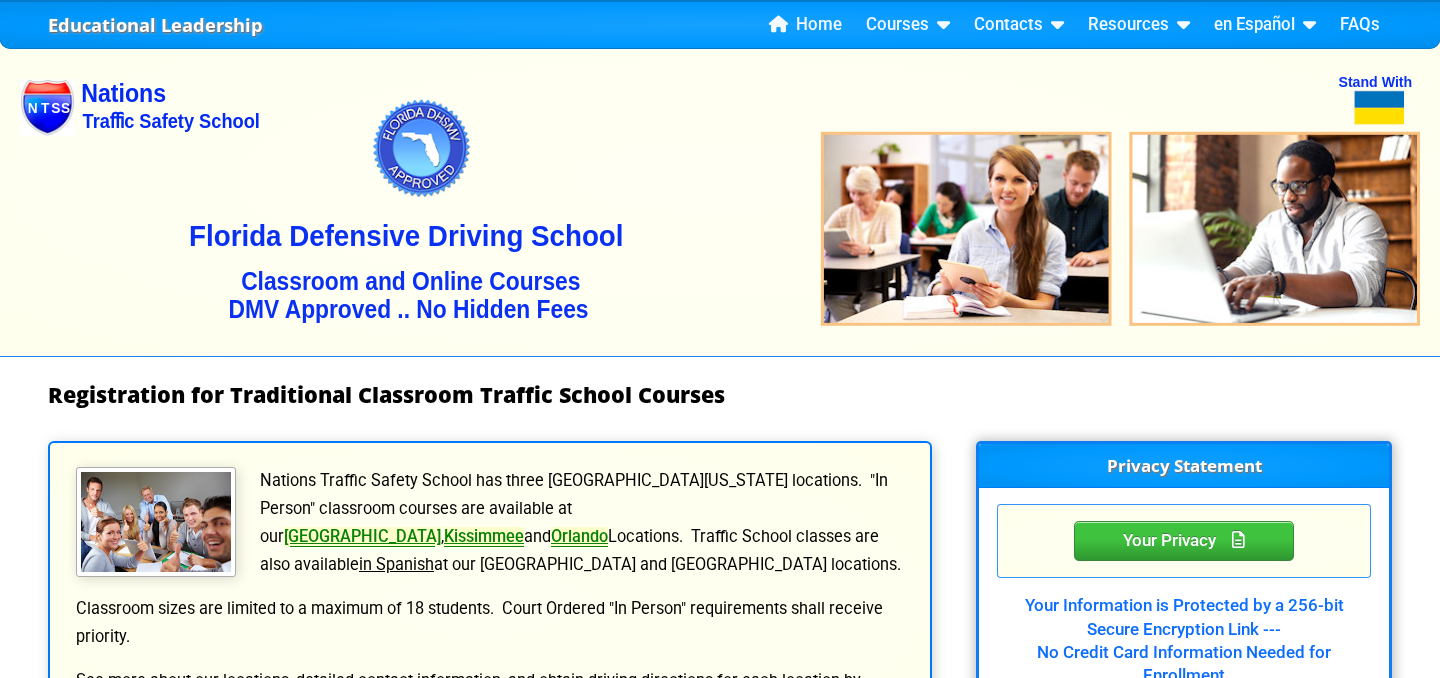 scroll, scrollTop: 0, scrollLeft: 0, axis: both 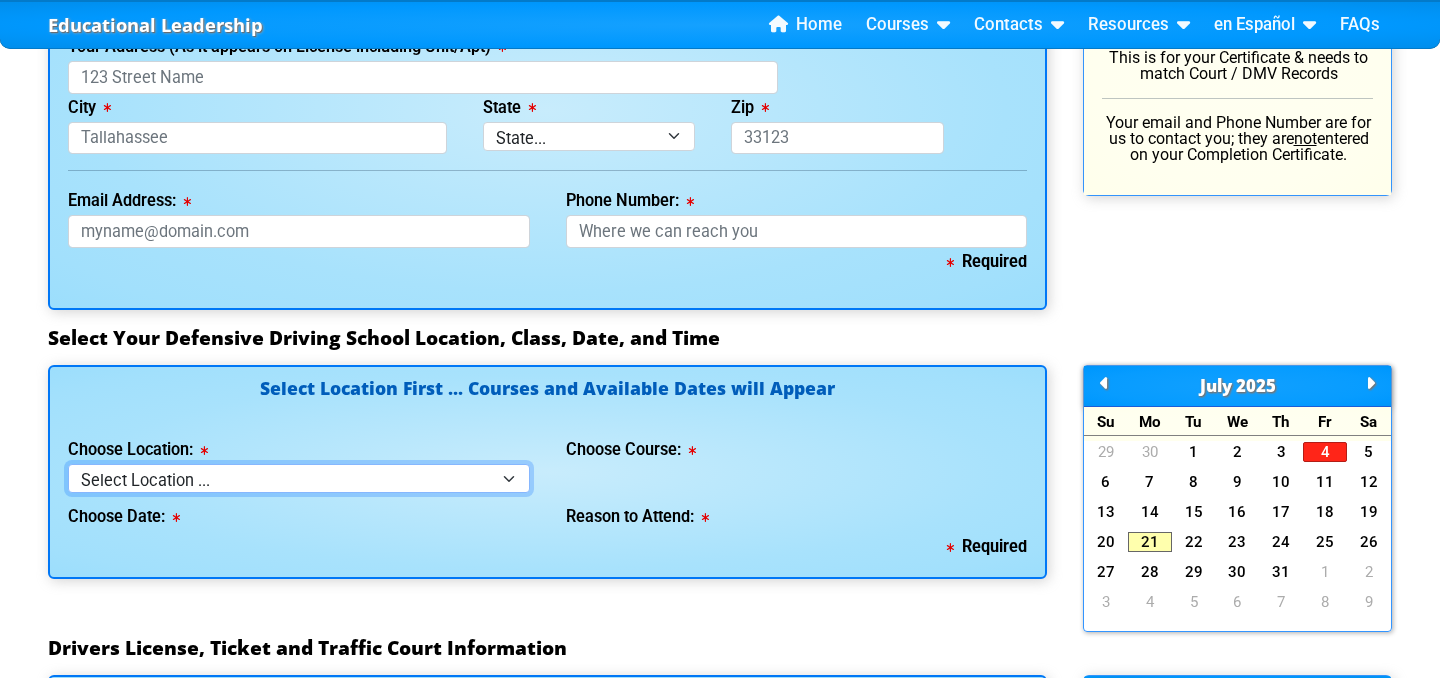 click on "Select Location ... Tampa Orlando Kissimmee [GEOGRAPHIC_DATA] - en español [GEOGRAPHIC_DATA] - en español Live Virtual Classroom via MS Teams" at bounding box center (299, 478) 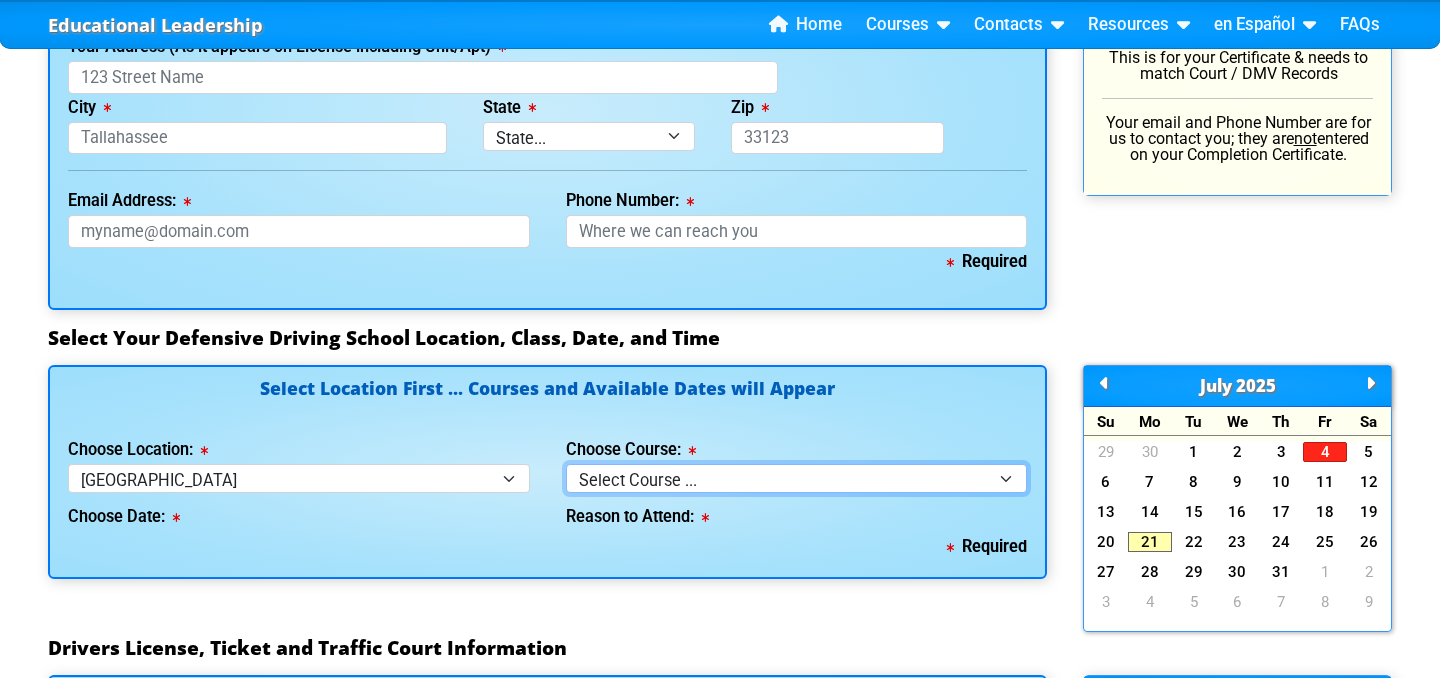 click on "Select Course ... 4 Hour BDI Class (Basic Course & TCAC) 4 Hour Under 25 Class (STOP or Youthful Offender) Mature Defensive Driver for Insurance Discount Course 8 Hour Aggressive Driver Course 8 Hour DDS / Intermediate Course 8 Hour DWLS/R / FACT Course 12 Hour ADI Class (Advanced Driver Course)" at bounding box center (797, 478) 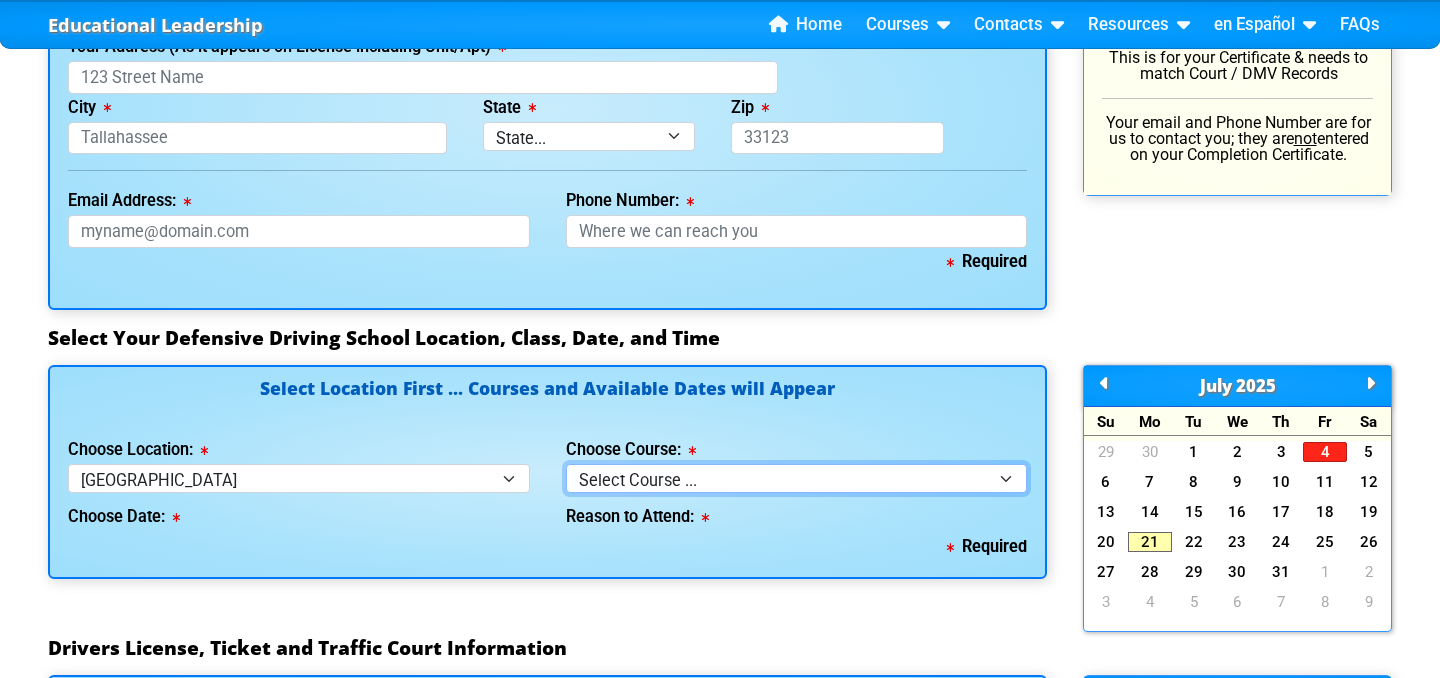 select on "1" 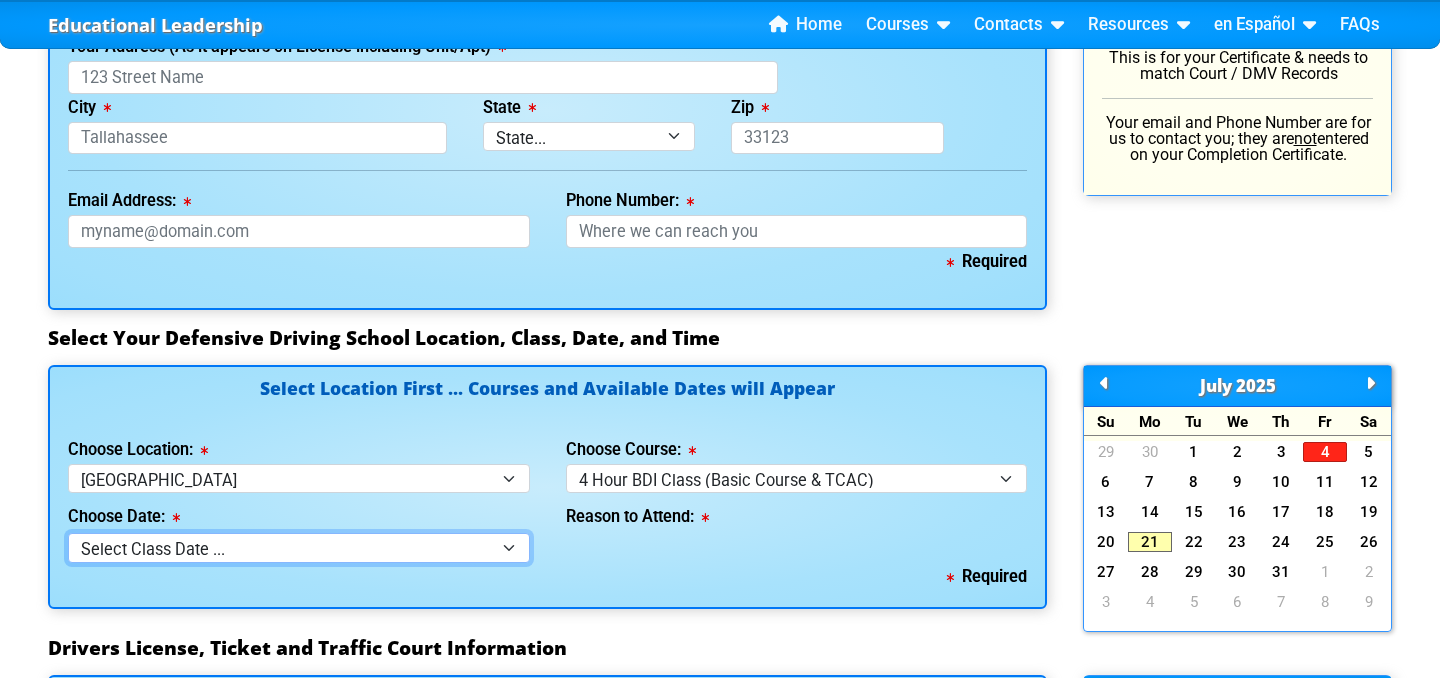 click on "Select Class Date ... [DATE] -- ([DATE] from 9:30am-1:30pm) [DATE] -- ([DATE] from 9:00am-1:00pm) [DATE] -- ([DATE] from 10:00am-2:00pm) [DATE] -- ([DATE] from 9:00am-1:00pm) [DATE] -- ([DATE] from 9:30am-1:30pm) [DATE] -- ([DATE] from 10:00am-2:00pm)" at bounding box center (299, 547) 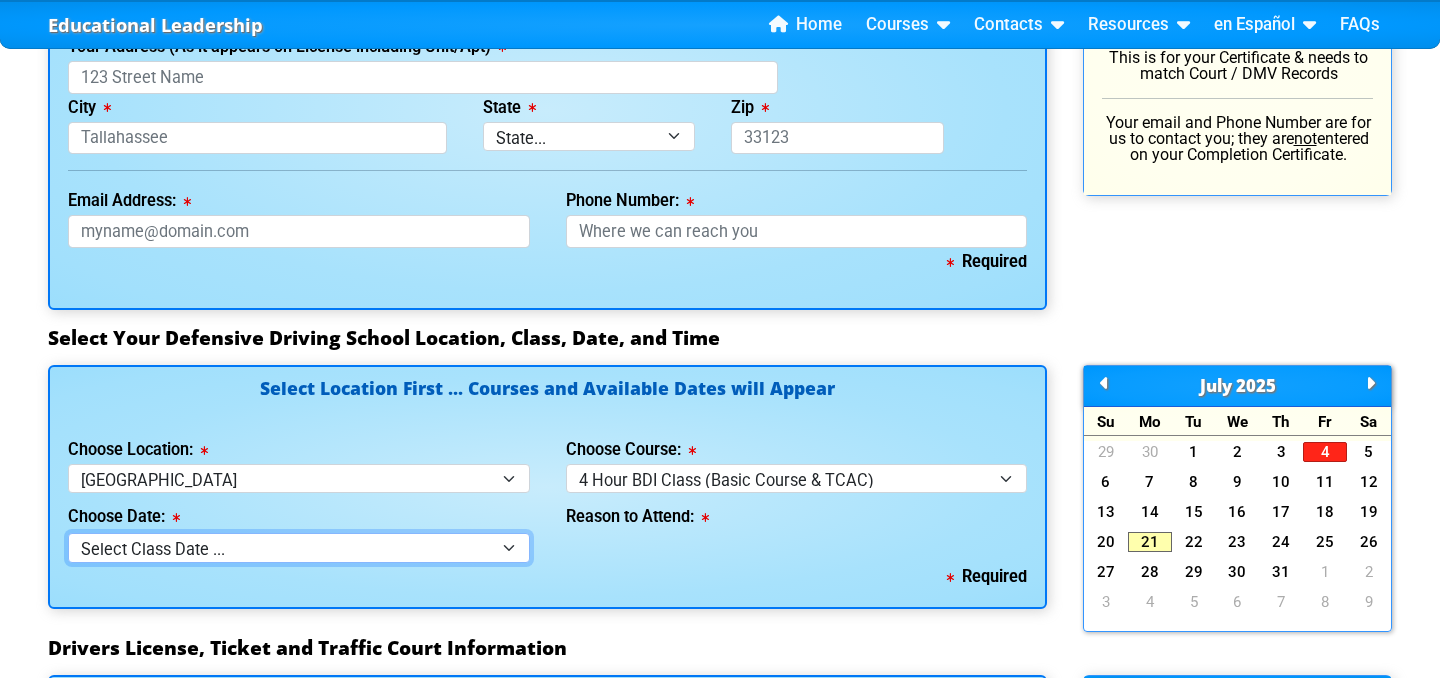 select on "[DATE], 4" 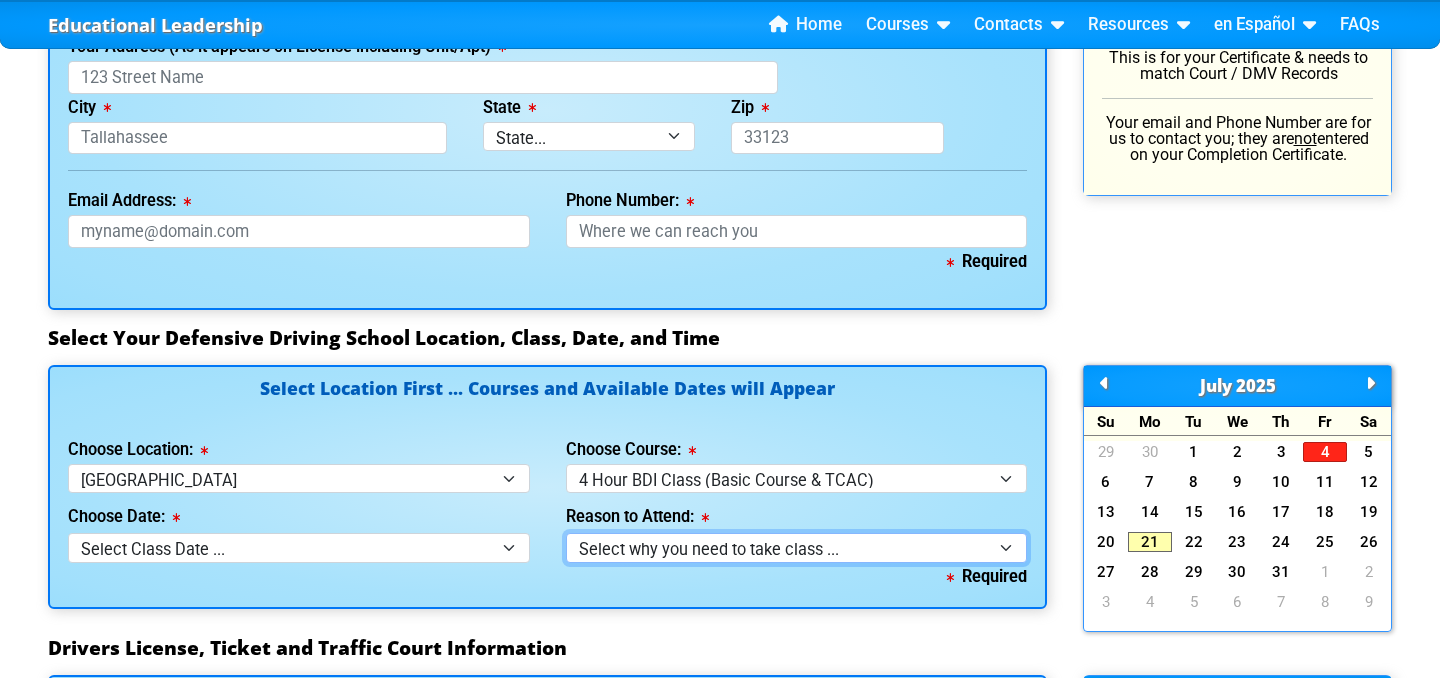 click on "Select why you need to take class ... Election for Traffic Ticket (No Points) Court Order - 4 Hour Defensive Driving Course Employer Required - 4 Hour Defensive Driving Class   Court Order - 4 Hour Traffic Collision Avoidance Class DMV Letter for Traffic Collision Avoidance Class (TCAC)   DMV Letter for Traffic Signal Violation DMV Letter for [MEDICAL_DATA] DMV Letter for Passing School Bus DMV Letter for Highway Racing DMV Letter for Highway Racing Spectator" at bounding box center [797, 547] 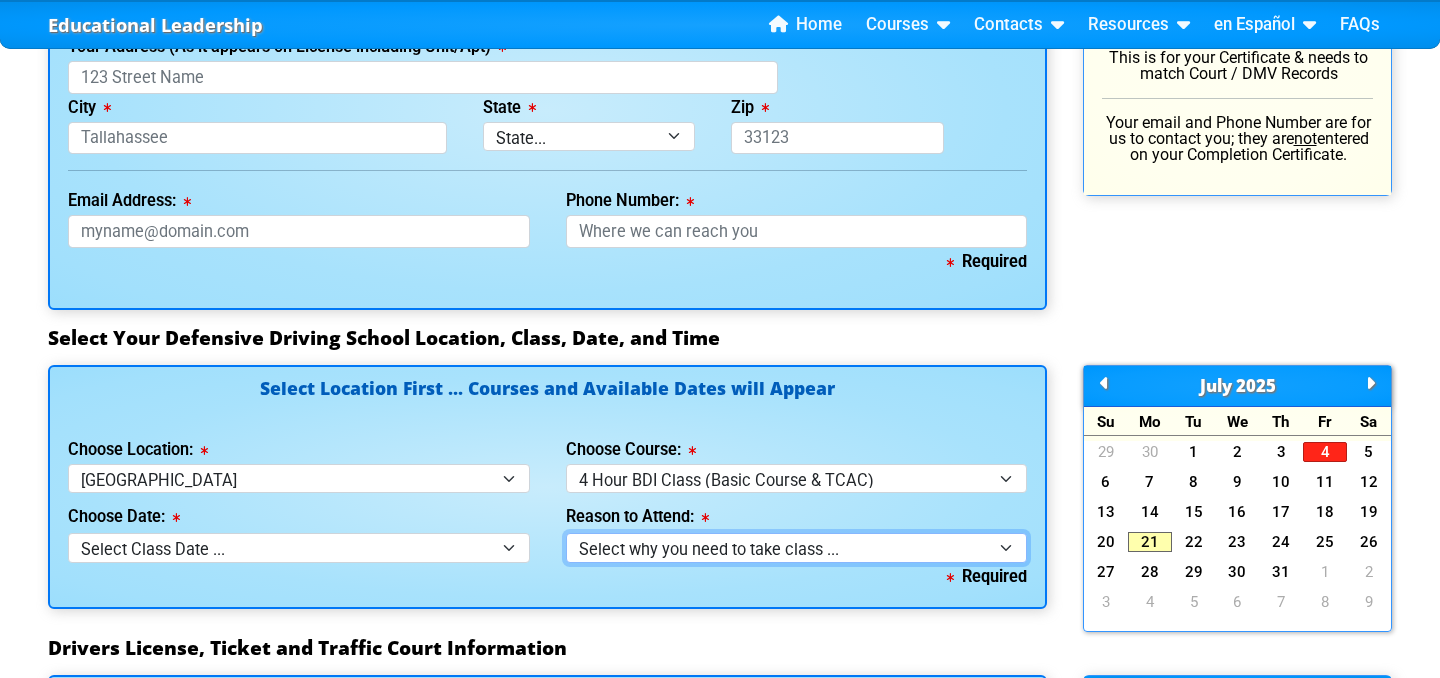 select on "BDI - Election for Traffic Ticket" 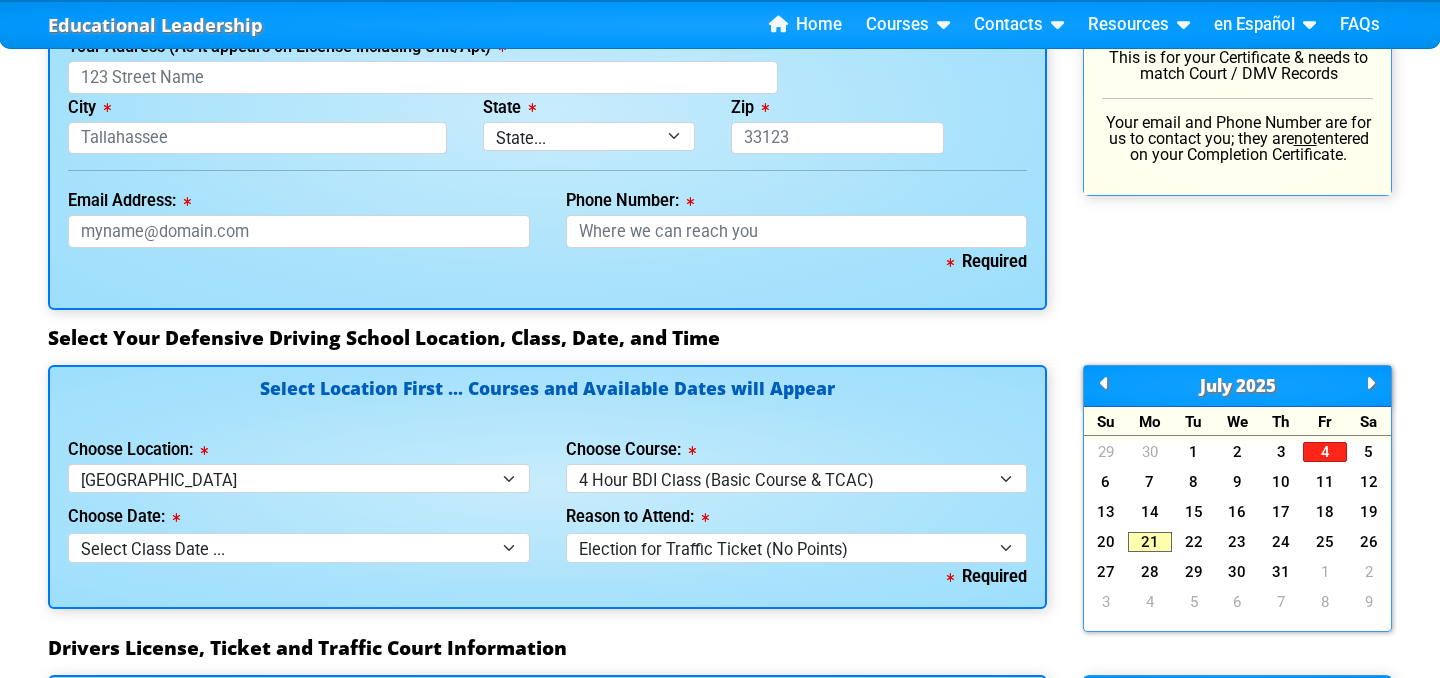 click on "[DATE]
Su
Mo
Tu
We
Th
Fr
Sa
29 30 1 2 3 4 5 6 7 8 9 10 11 12 13 14 15 16 17 18 19 20 21 22 23 24 25 26 27 28 29 30 31 1 2 3 4 5 6 7 8 9" at bounding box center [1237, 498] 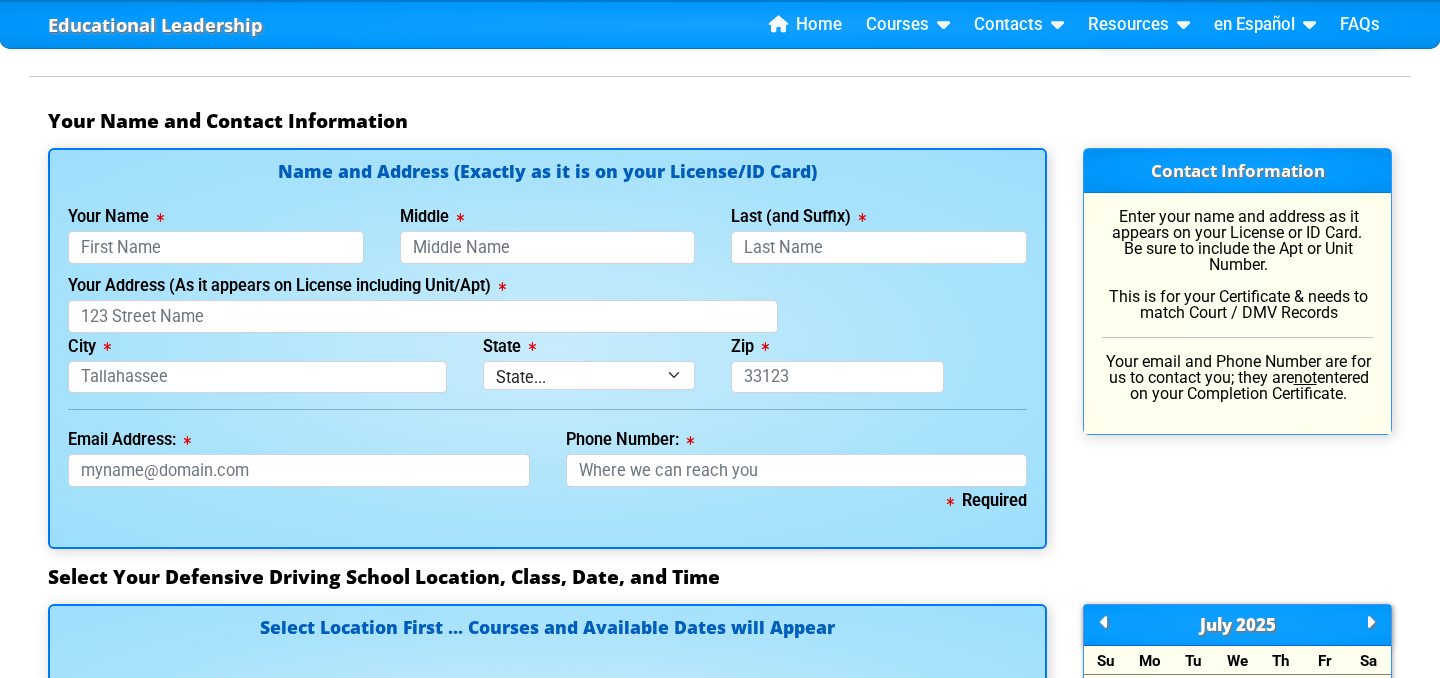 scroll, scrollTop: 1280, scrollLeft: 0, axis: vertical 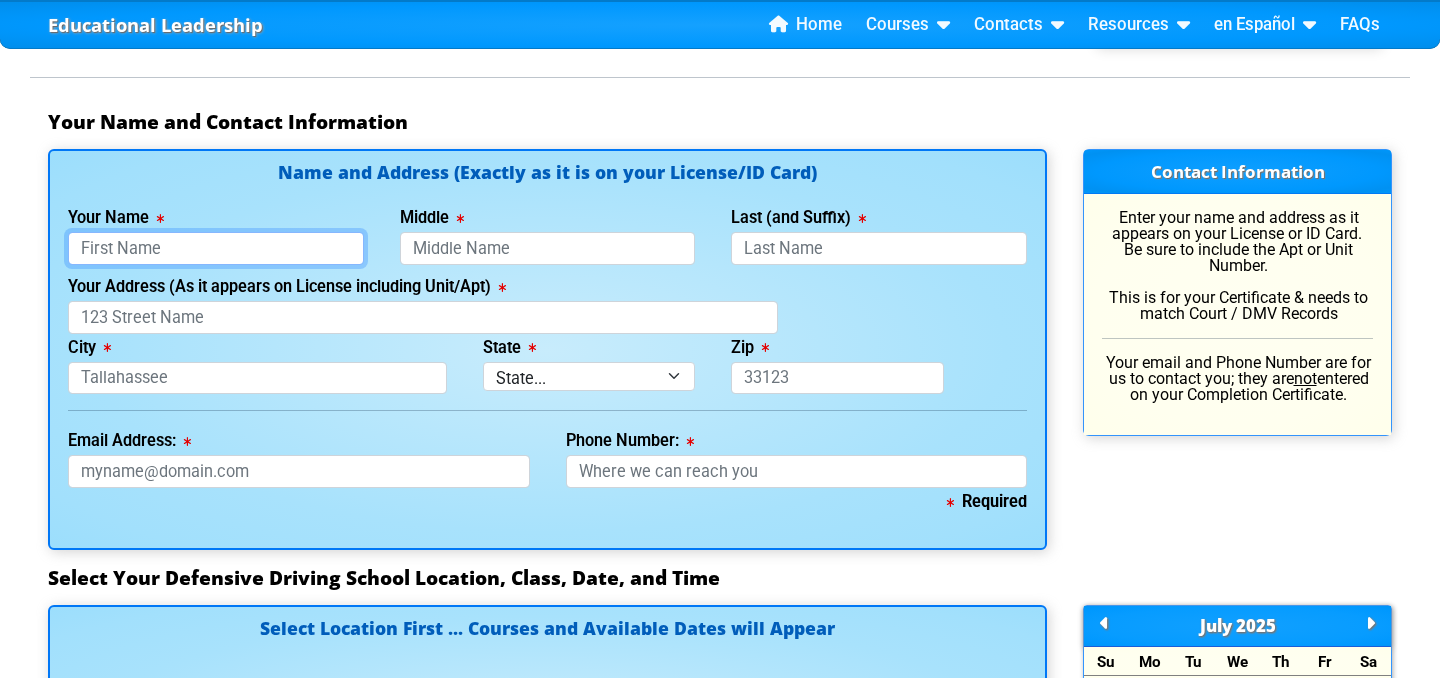 click on "Your Name" at bounding box center [216, 248] 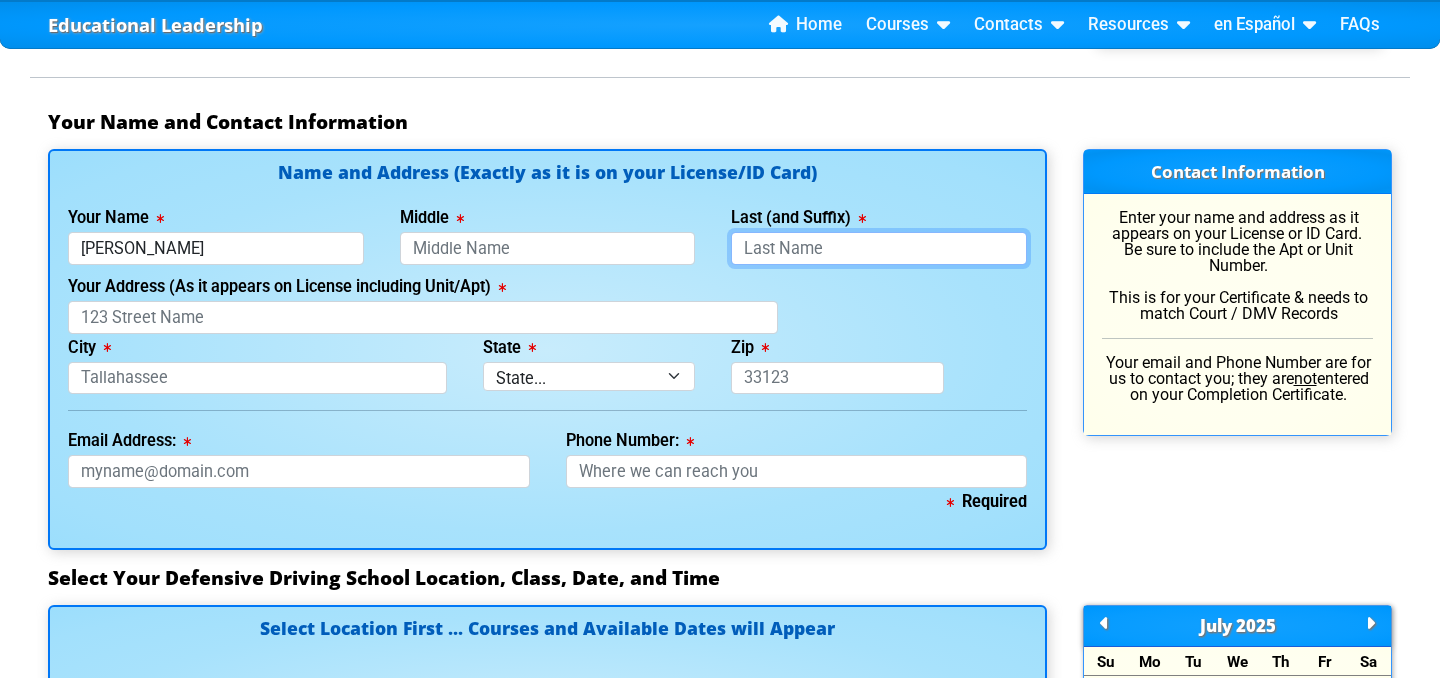 type on "[PERSON_NAME]" 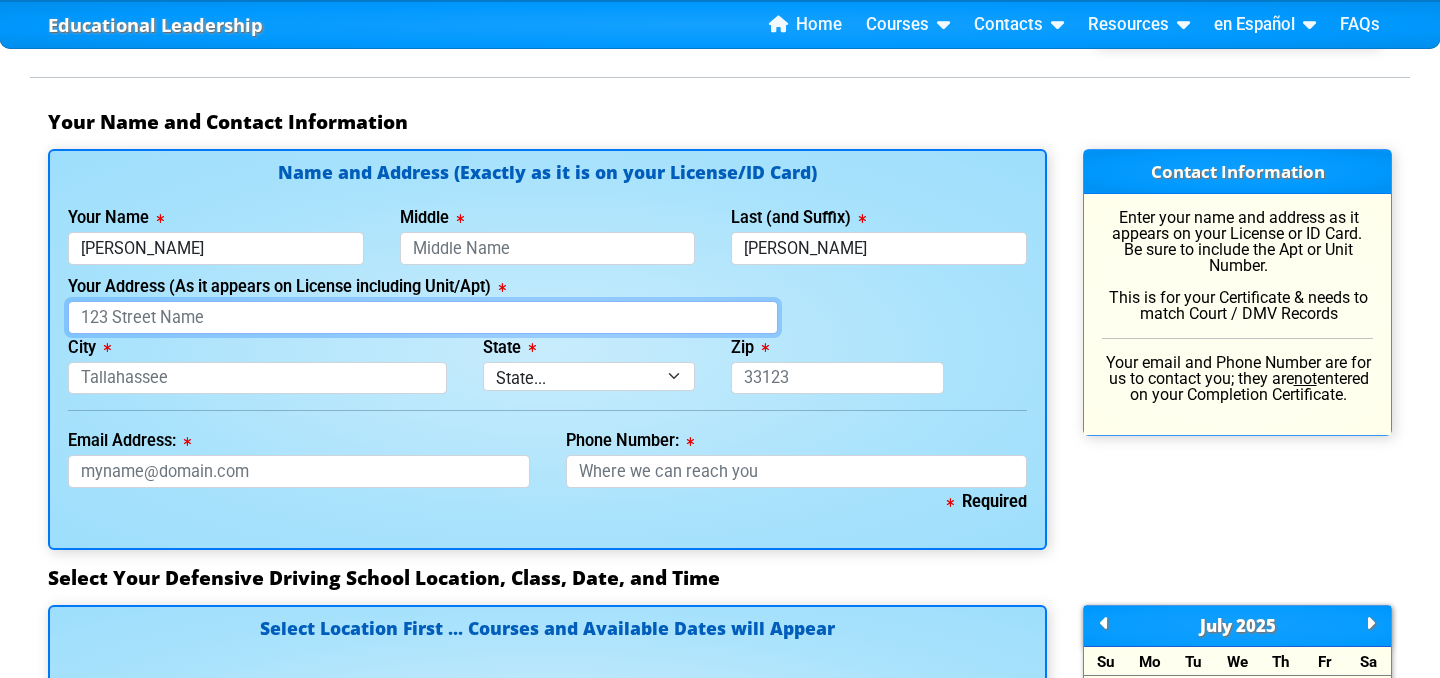 type on "[STREET_ADDRESS]" 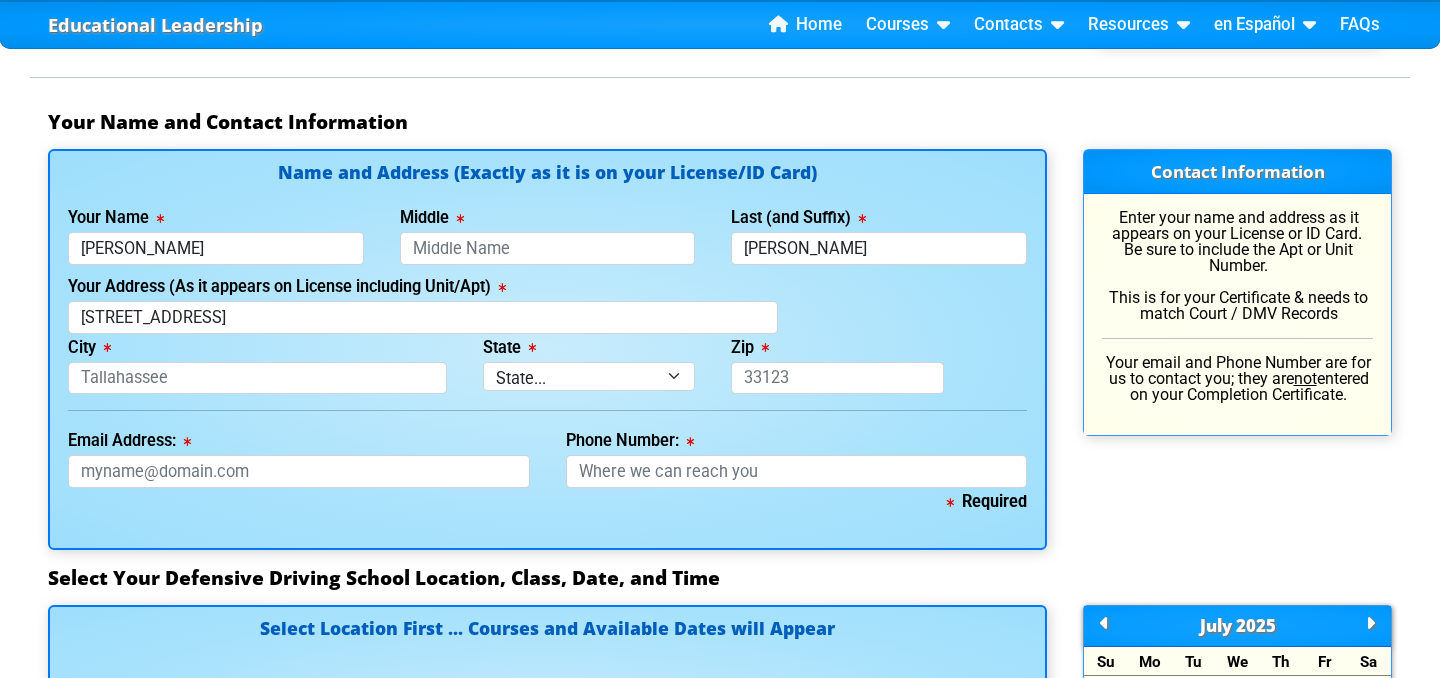 type on "Clearwater" 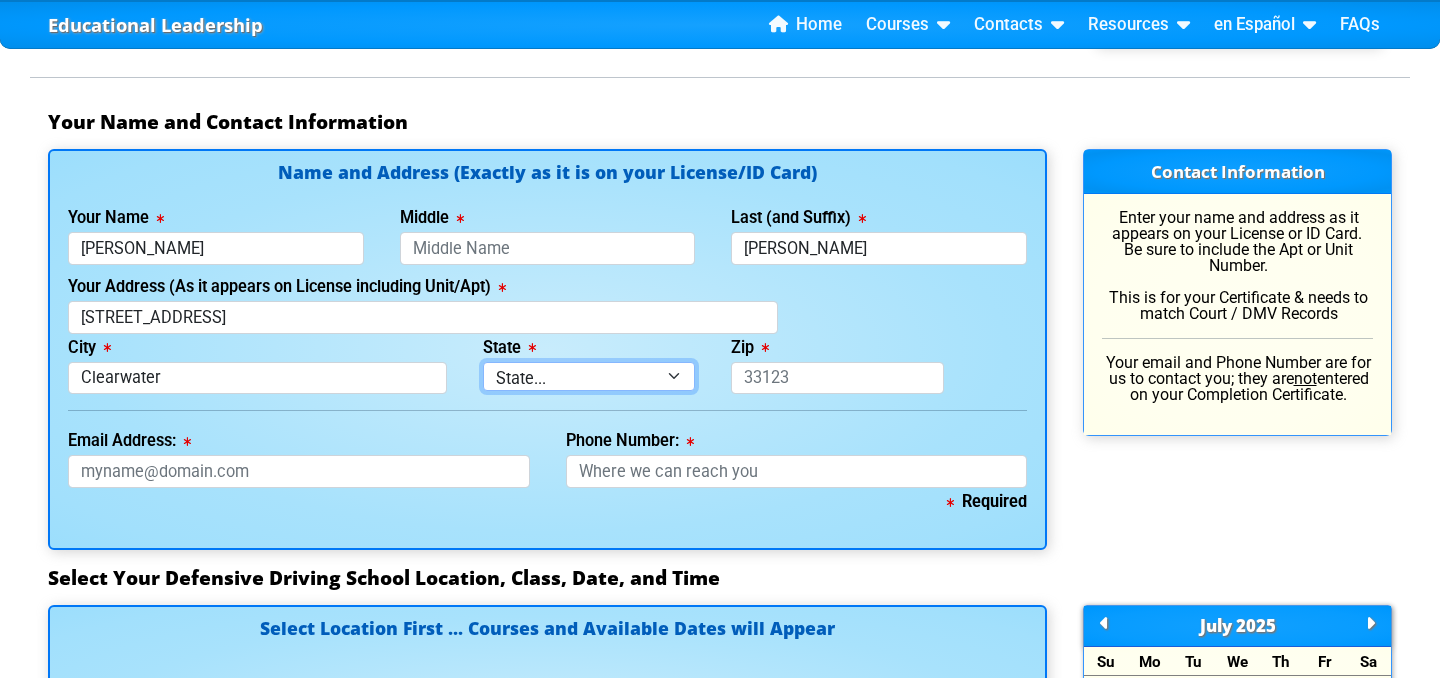 select on "{"fullName":"[US_STATE]","abbreviation":"FL","uniqueId":"1d559909-6cf0-4a4d-848e-acfa82e492b5","id":9,"createdOn":"[DATE]T23:37:14.1876417+00:00","createdByUserId":0,"lastModifiedOn":"[DATE]T23:37:14.187642+00:00","modifiedByUserId":0,"modifiedByUserFullName":null,"isDeleted":false}" 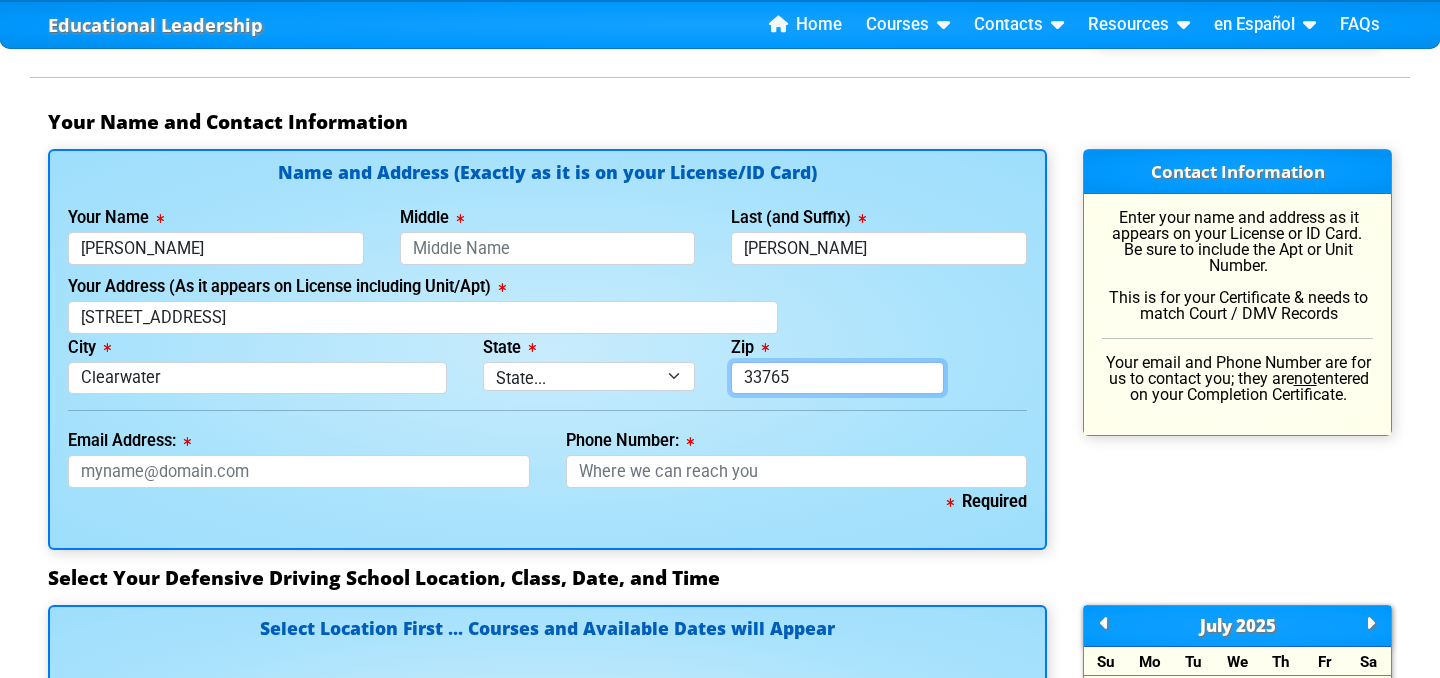 type on "[EMAIL_ADDRESS][DOMAIN_NAME]" 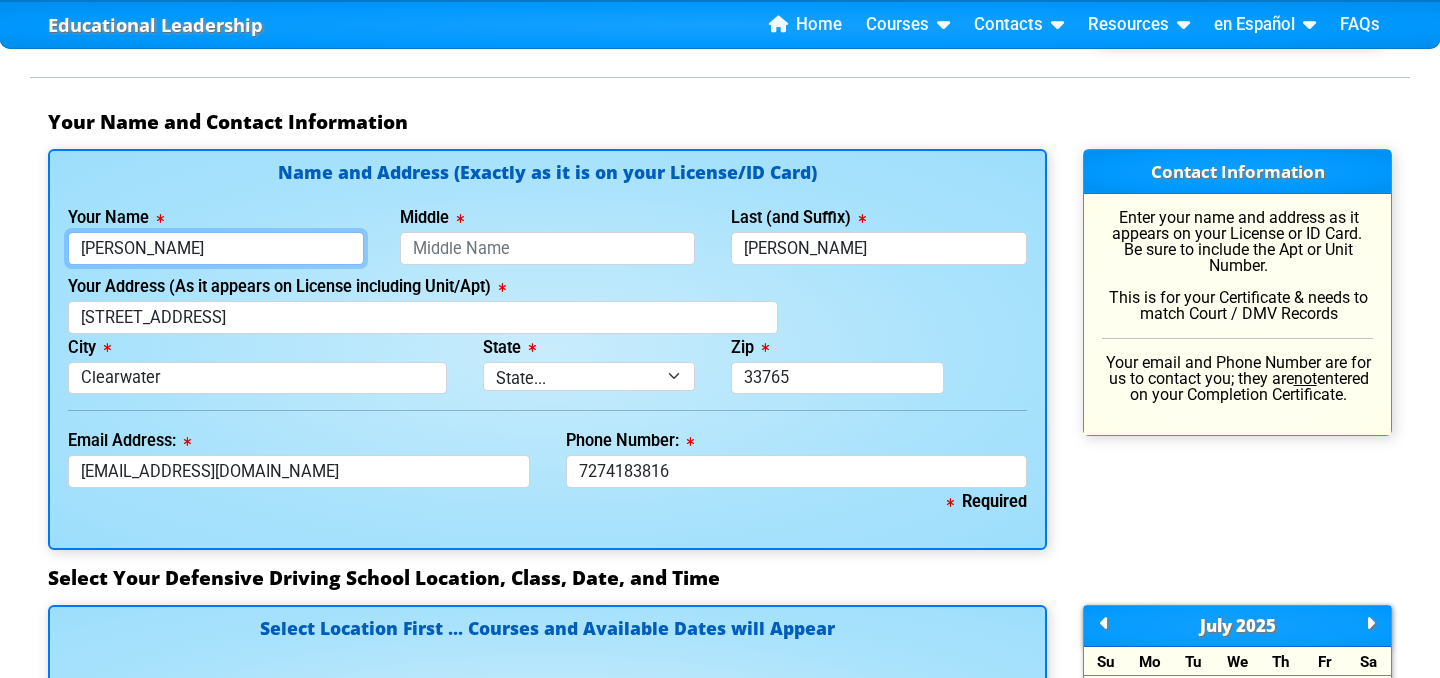 type on "[PHONE_NUMBER]" 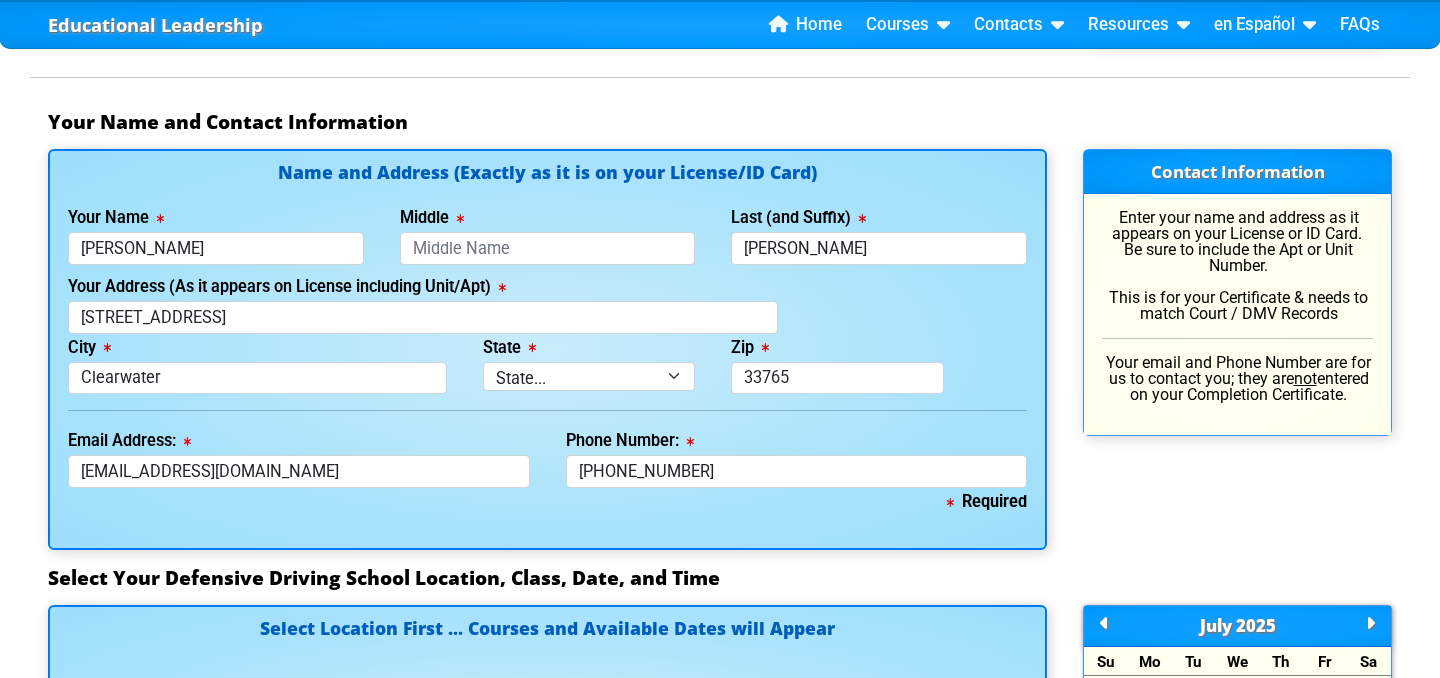 click on "Name and Address (Exactly as it is on your License/ID Card)
Your Name
[PERSON_NAME]
Middle
Last (and Suffix)
[GEOGRAPHIC_DATA]
Your Address (As it appears on License including Unit/Apt)
[STREET_ADDRESS]
City
[GEOGRAPHIC_DATA]
State
State...
FL
AK
AL
AR
AZ
CA
CO
CT
DE
GA
HI
IA
ID
IL
IN
KS
[GEOGRAPHIC_DATA]
LA
MA
MD
ME
[GEOGRAPHIC_DATA]
[GEOGRAPHIC_DATA]
[GEOGRAPHIC_DATA]
[GEOGRAPHIC_DATA]
MT
NC
[GEOGRAPHIC_DATA]
NE
NH
[GEOGRAPHIC_DATA]
[GEOGRAPHIC_DATA]
[GEOGRAPHIC_DATA]
[GEOGRAPHIC_DATA]
[GEOGRAPHIC_DATA]
[GEOGRAPHIC_DATA]
OR
[GEOGRAPHIC_DATA]
[GEOGRAPHIC_DATA]
SC
SD
[GEOGRAPHIC_DATA]
[GEOGRAPHIC_DATA]
[GEOGRAPHIC_DATA]
[GEOGRAPHIC_DATA]
[GEOGRAPHIC_DATA]
[GEOGRAPHIC_DATA]
[GEOGRAPHIC_DATA]
WV
WY
Zip
33765" at bounding box center (547, 349) 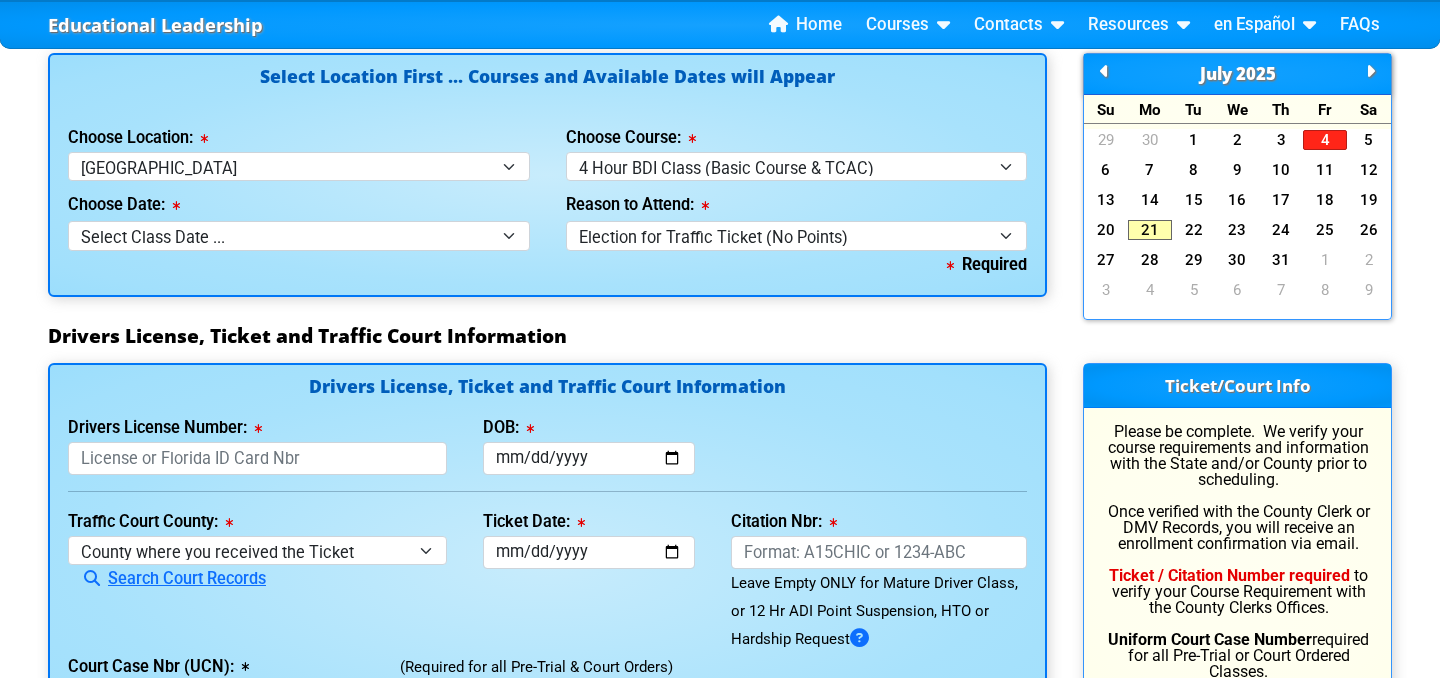scroll, scrollTop: 1840, scrollLeft: 0, axis: vertical 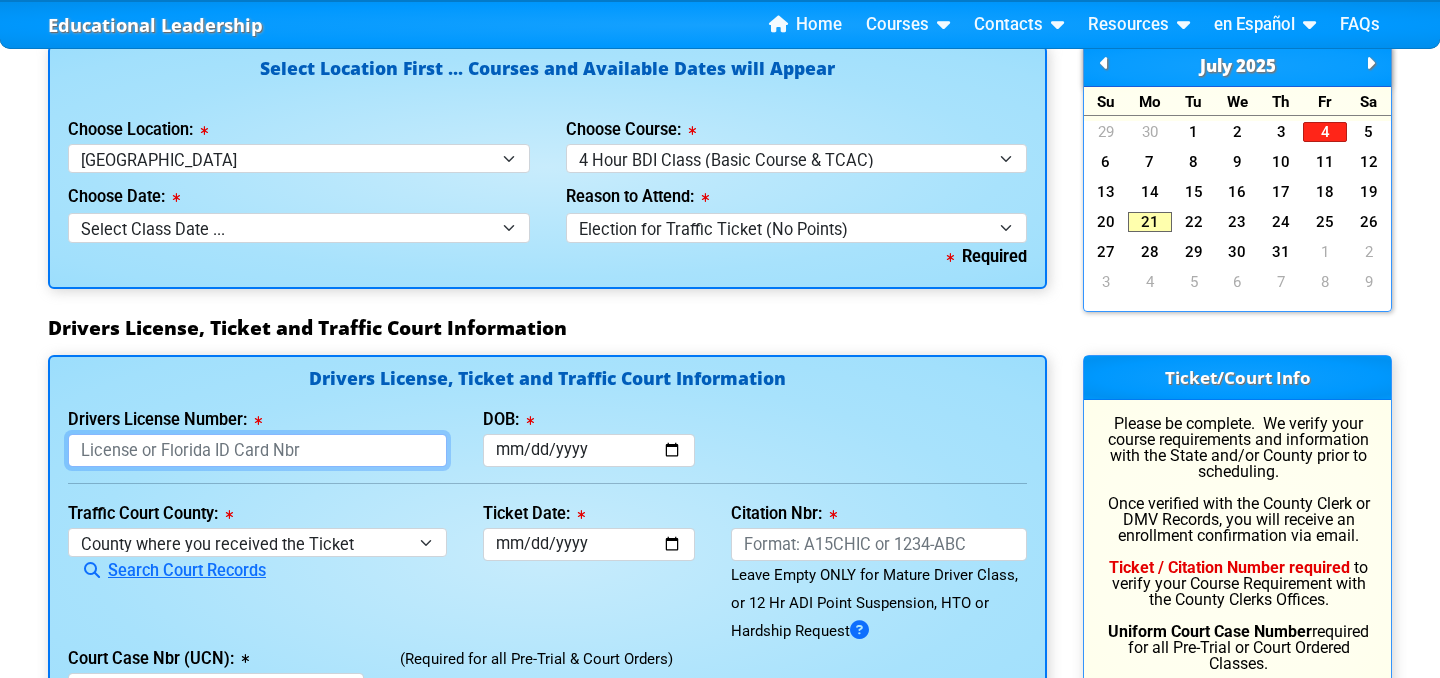click on "Drivers License Number:" at bounding box center (257, 450) 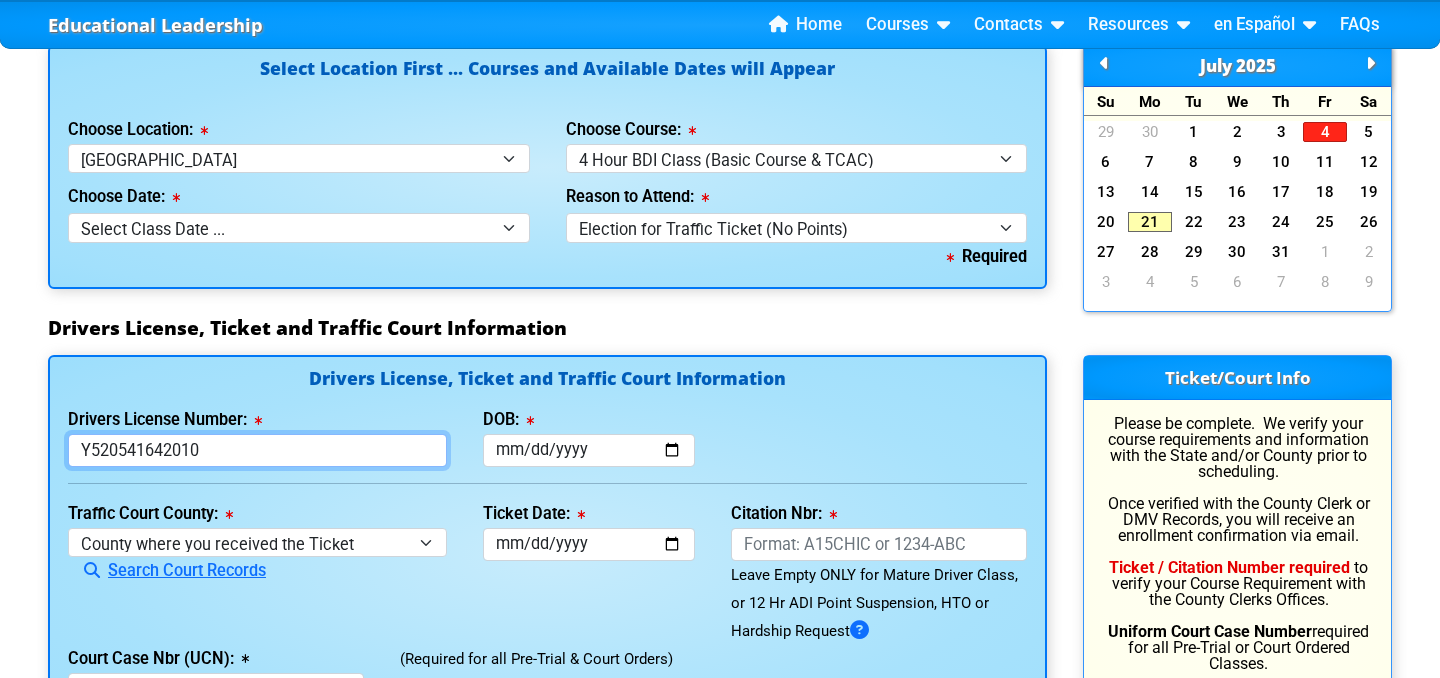 type on "Y520541642010" 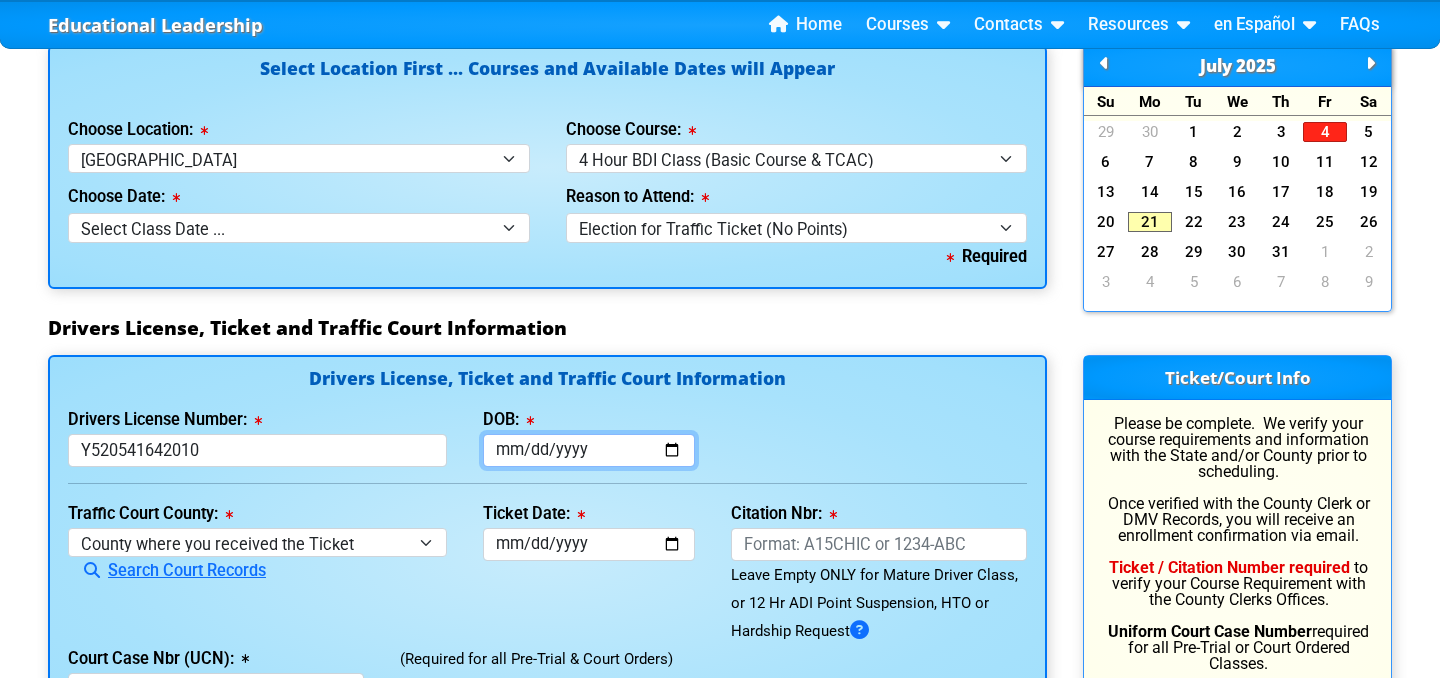 click on "DOB:" at bounding box center [589, 450] 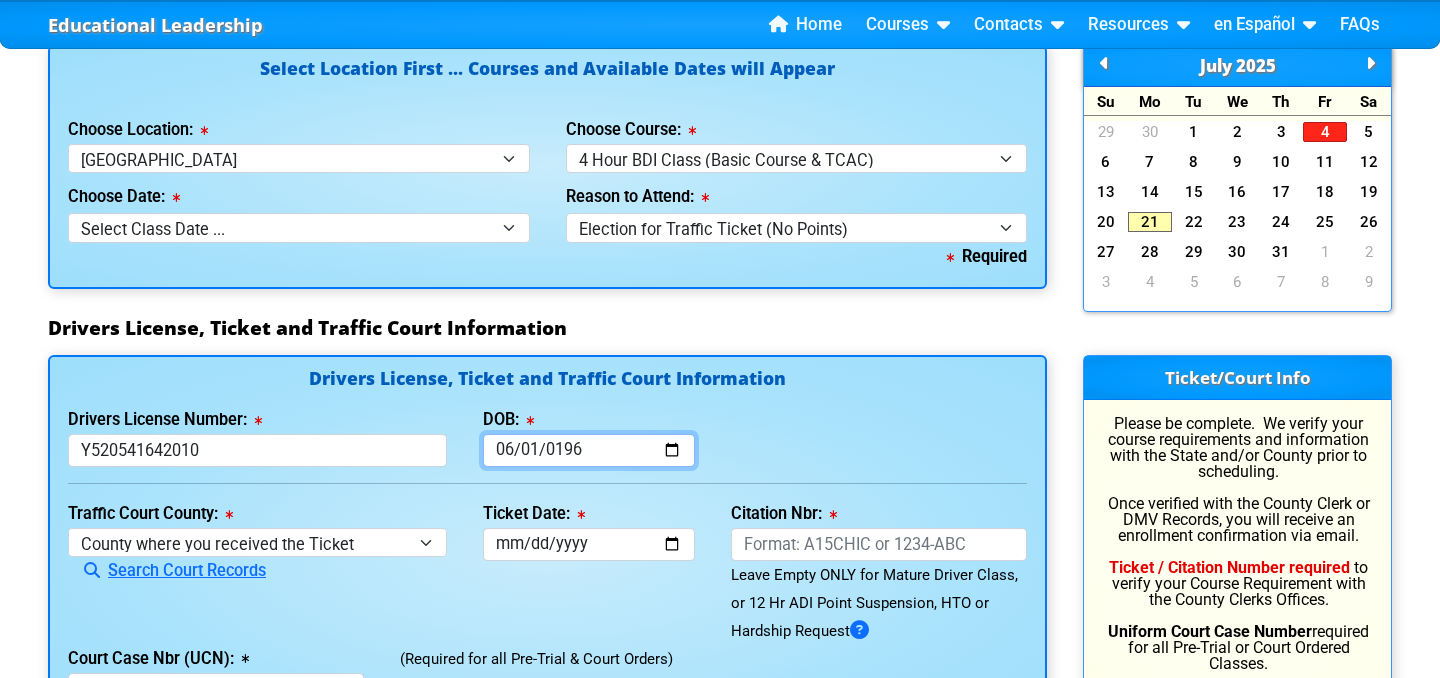 type on "[DATE]" 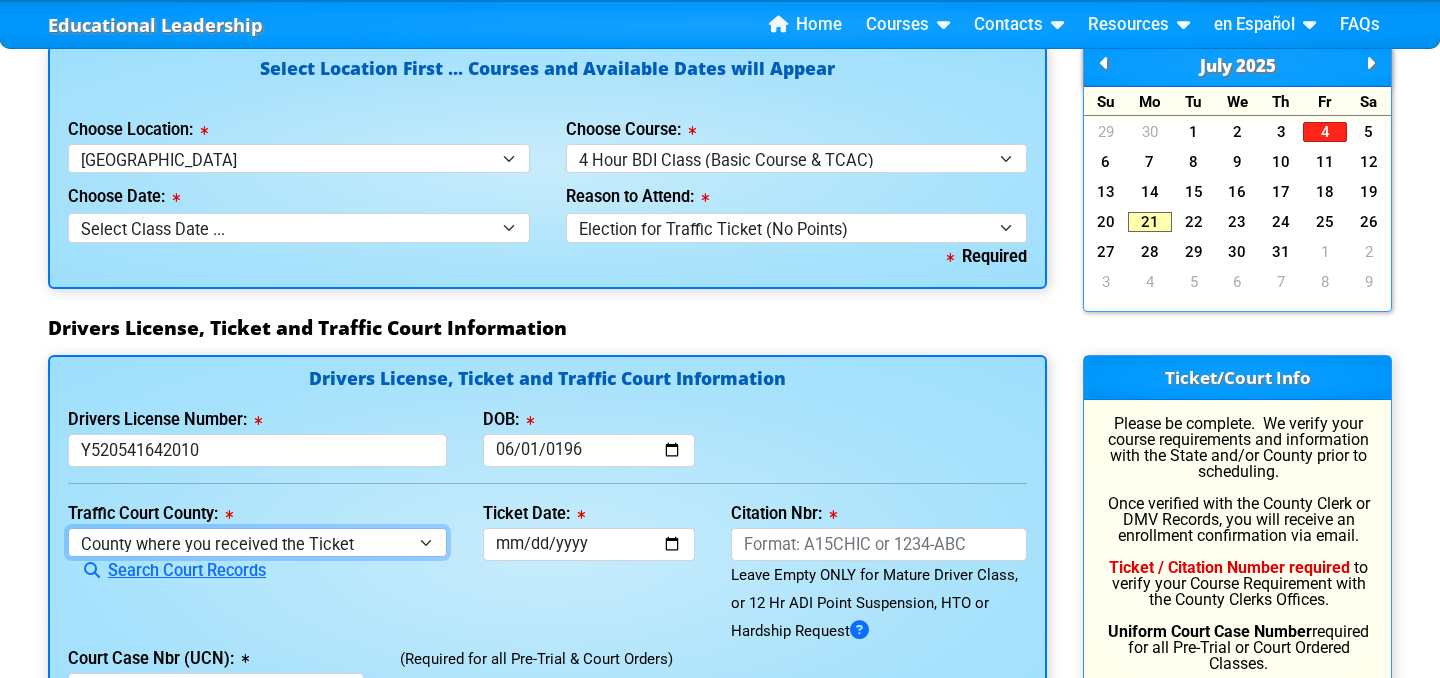 click on "County where you received the Ticket
Out of State
Out of State - [US_STATE]
Out of State - [US_STATE]
Out of State - [US_STATE]
[GEOGRAPHIC_DATA]
[GEOGRAPHIC_DATA]
[GEOGRAPHIC_DATA]
[GEOGRAPHIC_DATA]
[GEOGRAPHIC_DATA]
[GEOGRAPHIC_DATA]
[GEOGRAPHIC_DATA]
[GEOGRAPHIC_DATA]
[GEOGRAPHIC_DATA]
[GEOGRAPHIC_DATA]
[GEOGRAPHIC_DATA]
[GEOGRAPHIC_DATA]
[GEOGRAPHIC_DATA]
[GEOGRAPHIC_DATA]
[GEOGRAPHIC_DATA]
[GEOGRAPHIC_DATA]
[GEOGRAPHIC_DATA]
[GEOGRAPHIC_DATA]
[GEOGRAPHIC_DATA]
[GEOGRAPHIC_DATA]
[GEOGRAPHIC_DATA]
[GEOGRAPHIC_DATA]
[GEOGRAPHIC_DATA]
[GEOGRAPHIC_DATA]
[GEOGRAPHIC_DATA]
[GEOGRAPHIC_DATA]
[GEOGRAPHIC_DATA]
[GEOGRAPHIC_DATA]
[GEOGRAPHIC_DATA]
[GEOGRAPHIC_DATA]
[GEOGRAPHIC_DATA]
[GEOGRAPHIC_DATA]
[GEOGRAPHIC_DATA]
[GEOGRAPHIC_DATA]
[GEOGRAPHIC_DATA]
[GEOGRAPHIC_DATA]
[GEOGRAPHIC_DATA]
[GEOGRAPHIC_DATA]
[GEOGRAPHIC_DATA]
[GEOGRAPHIC_DATA]
[GEOGRAPHIC_DATA]
[GEOGRAPHIC_DATA]
[GEOGRAPHIC_DATA]
[GEOGRAPHIC_DATA]
[GEOGRAPHIC_DATA]
Not [GEOGRAPHIC_DATA]
[GEOGRAPHIC_DATA]
[GEOGRAPHIC_DATA]
[GEOGRAPHIC_DATA]
[GEOGRAPHIC_DATA]
[GEOGRAPHIC_DATA]
[GEOGRAPHIC_DATA]" at bounding box center [257, 542] 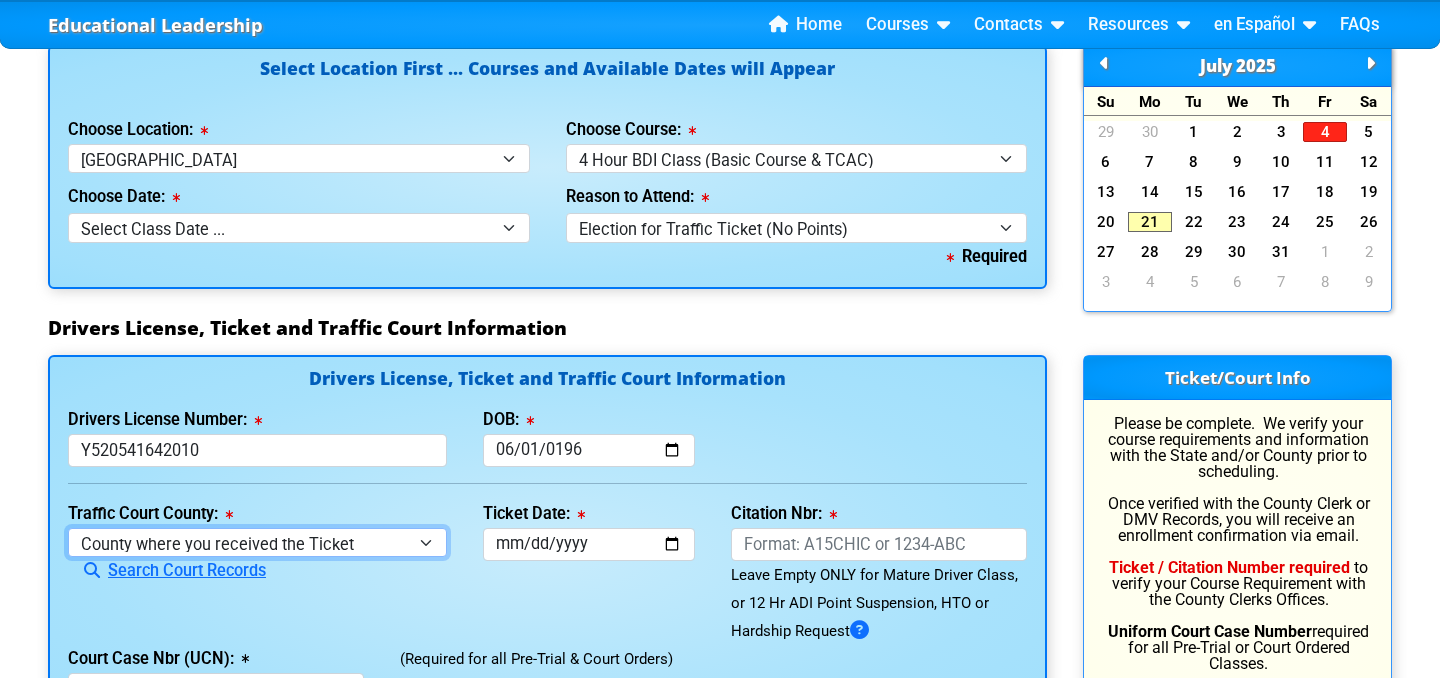 select on "{"countyName":"[GEOGRAPHIC_DATA]","state":"[US_STATE]","uniqueId":"8517cbb9-d230-4a4d-9ced-40a3401f6b19","id":29,"createdOn":"[DATE]T23:37:14.187397+00:00","createdByUserId":0,"lastModifiedOn":"[DATE]T23:37:14.1873973+00:00","modifiedByUserId":0,"modifiedByUserFullName":null,"isDeleted":false}" 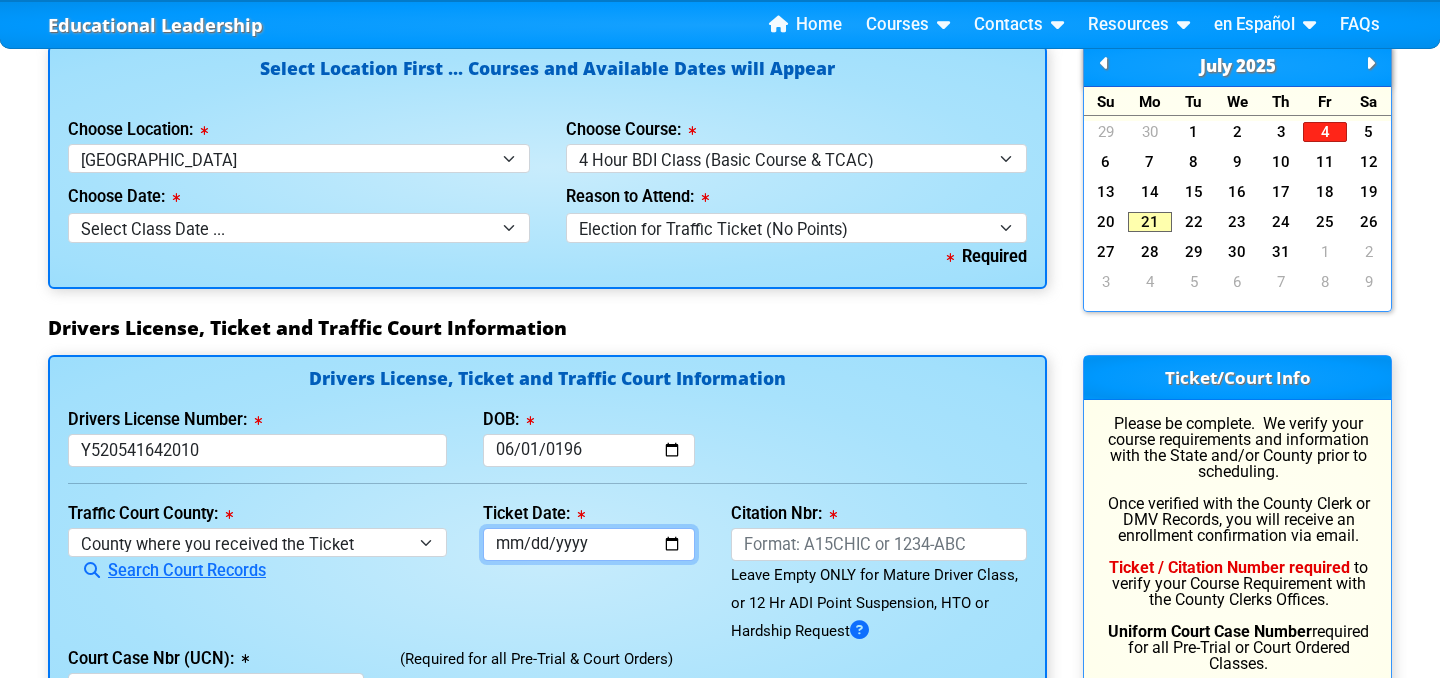 click on "Ticket Date:" at bounding box center (589, 544) 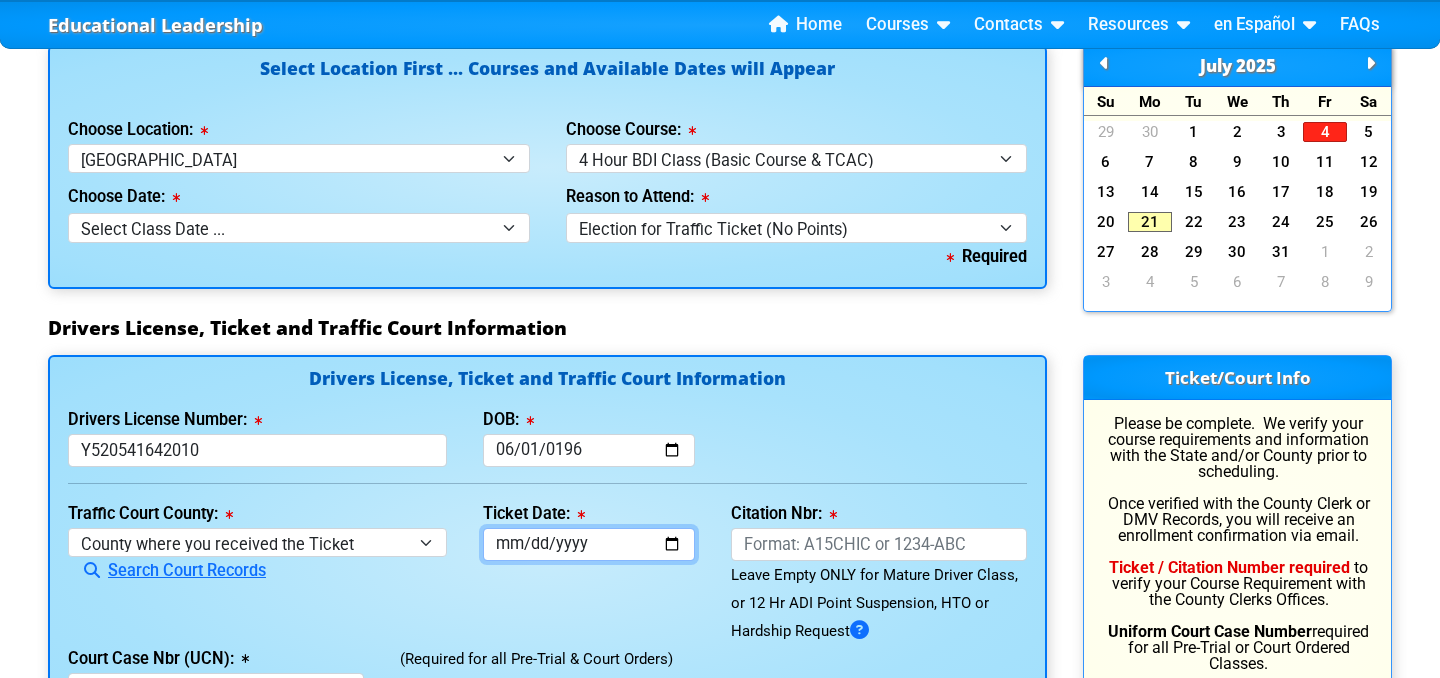 type on "[DATE]" 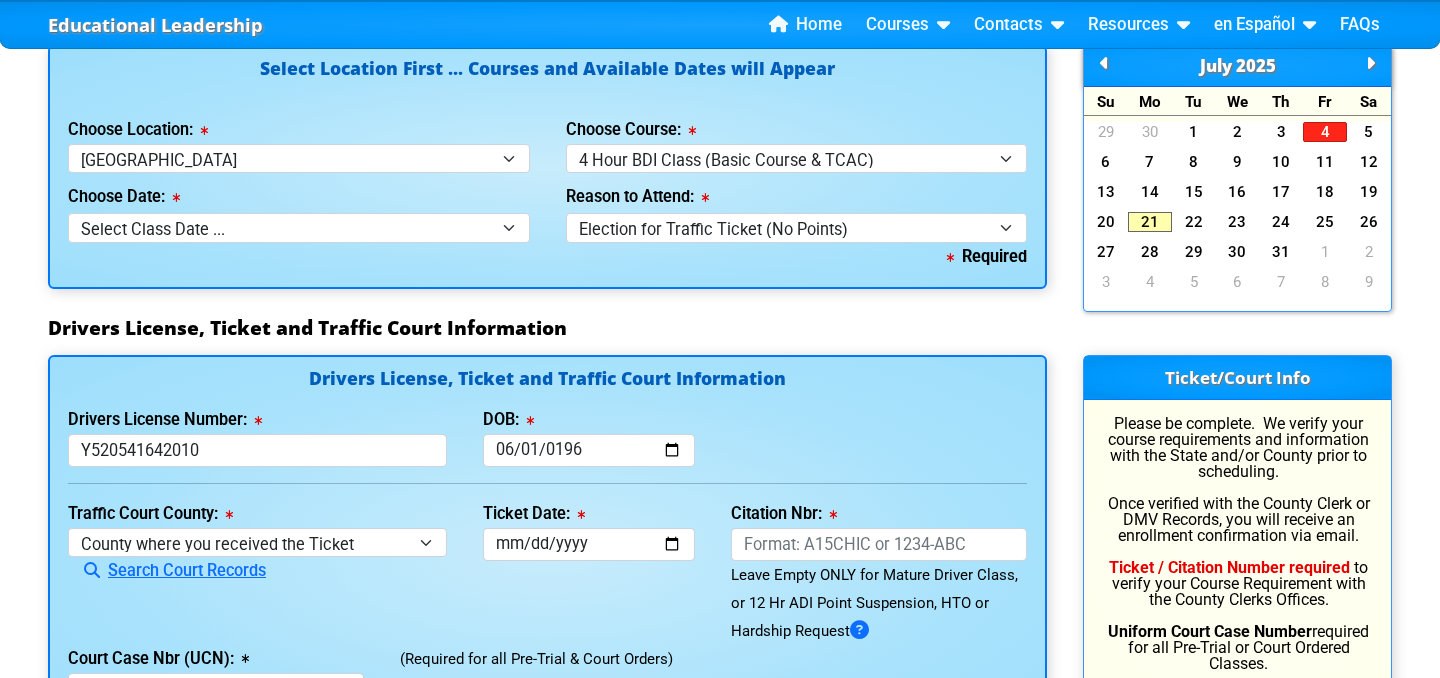 click on "Citation Nbr:
This field is required
Leave Empty ONLY for Mature Driver Class, or 12 Hr ADI Point Suspension, HTO or Hardship Request" at bounding box center (879, 572) 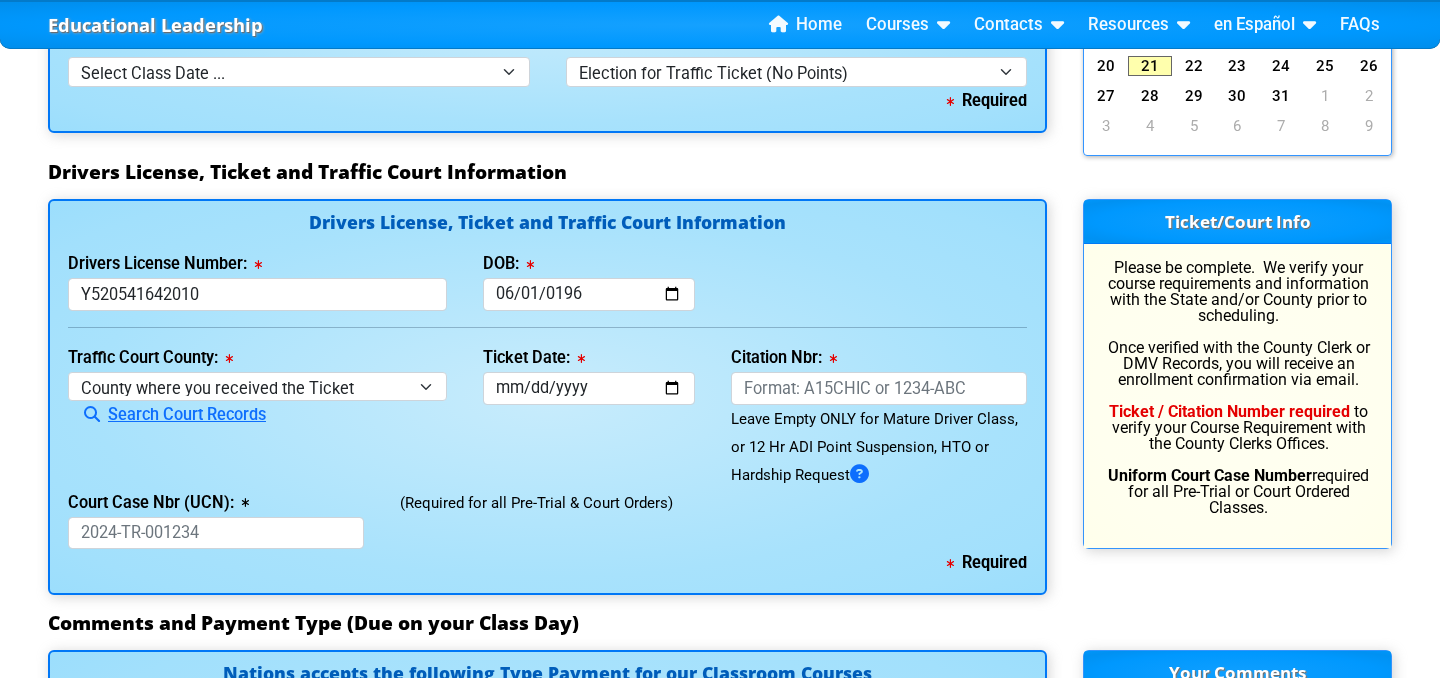 scroll, scrollTop: 2000, scrollLeft: 0, axis: vertical 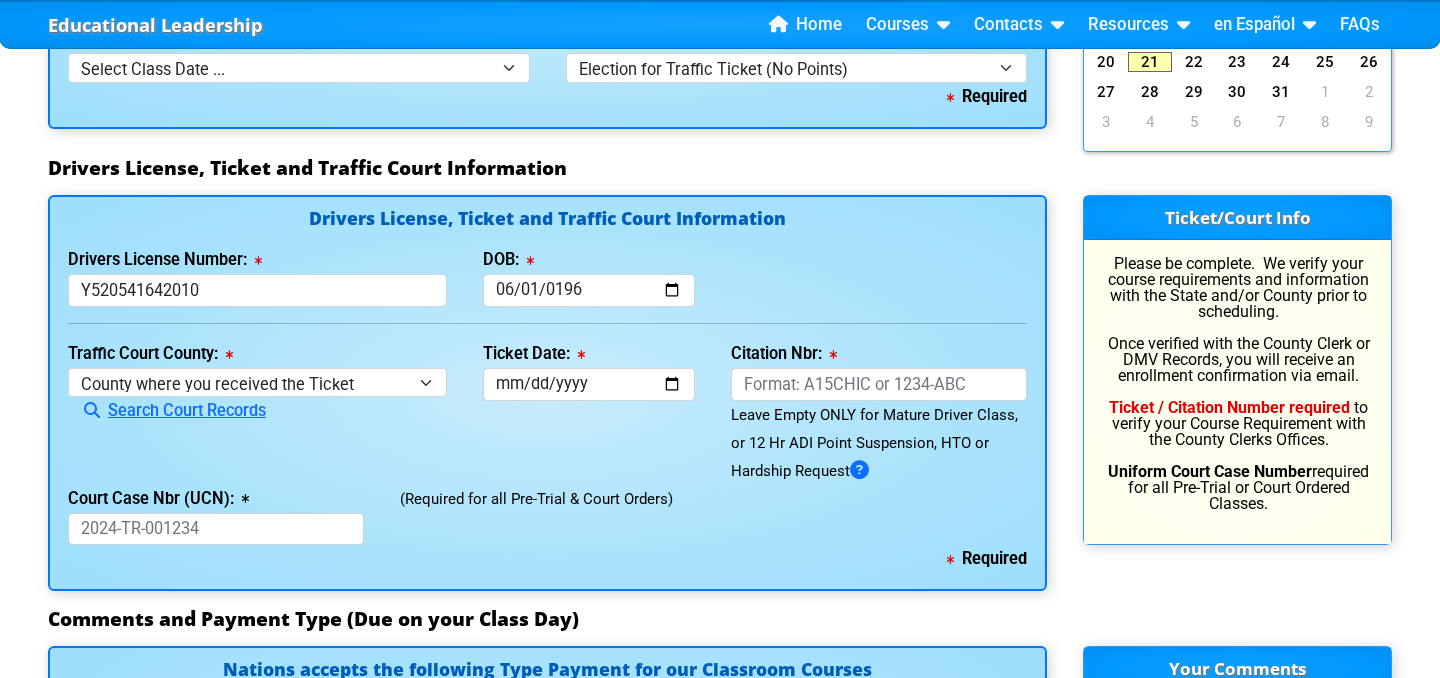 click at bounding box center (241, 498) 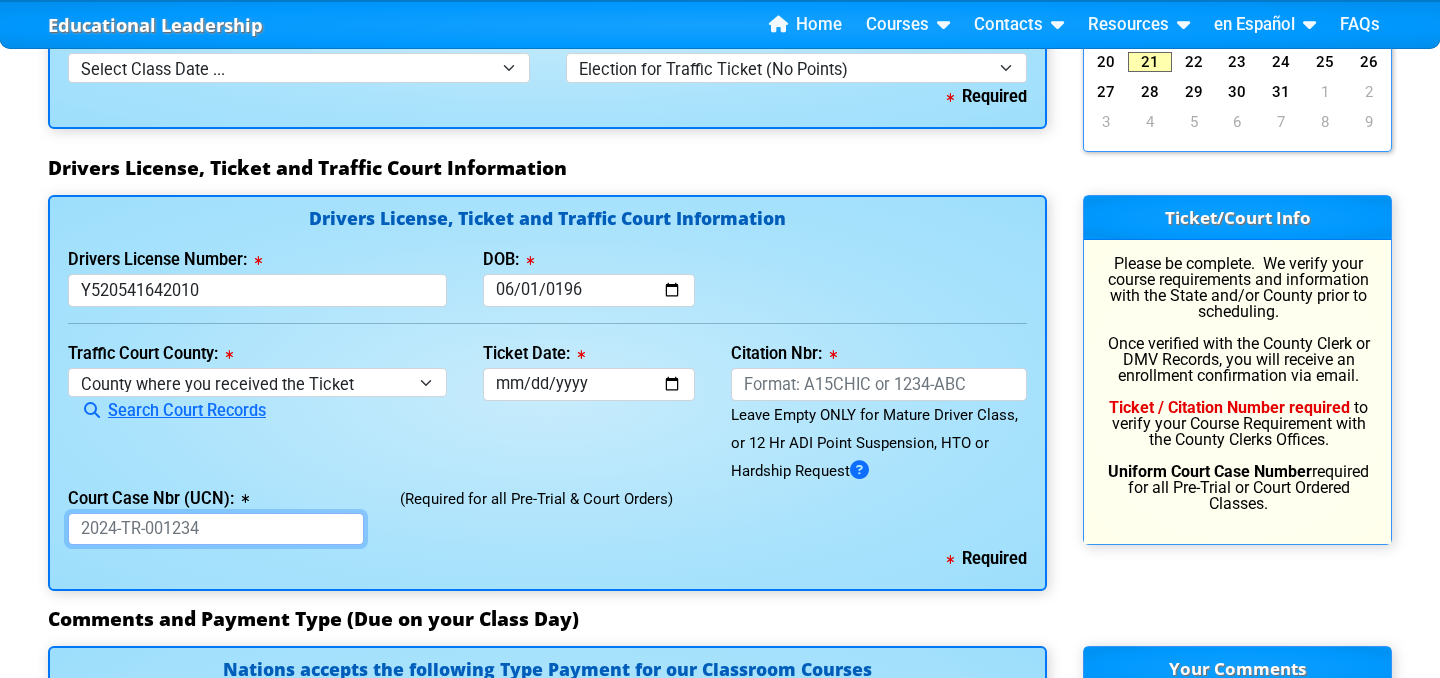 click on "Court Case Nbr (UCN):" at bounding box center [216, 529] 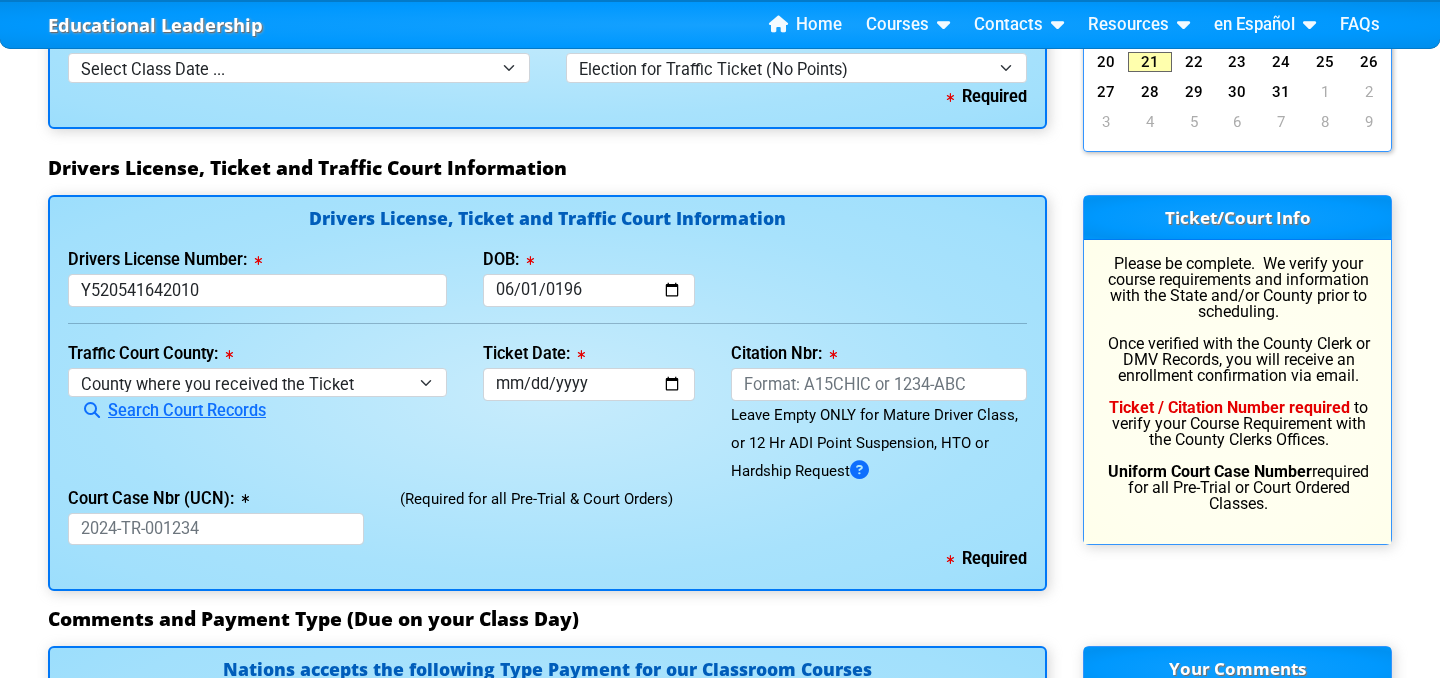 click on "Drivers License, Ticket and Traffic Court Information
Drivers License Number:
[DRIVERS_LICENSE_NUMBER]
DOB:
[DATE]
[GEOGRAPHIC_DATA]:
County where you received the Ticket
Out of State
Out of State - [US_STATE]
Out of State - [US_STATE]
Out of State - [US_STATE]
[GEOGRAPHIC_DATA]
[GEOGRAPHIC_DATA]
[GEOGRAPHIC_DATA]
[GEOGRAPHIC_DATA]
[GEOGRAPHIC_DATA]
[GEOGRAPHIC_DATA]
[GEOGRAPHIC_DATA]
[GEOGRAPHIC_DATA]
[GEOGRAPHIC_DATA]
[GEOGRAPHIC_DATA]
[GEOGRAPHIC_DATA]
[GEOGRAPHIC_DATA]
[GEOGRAPHIC_DATA]
[GEOGRAPHIC_DATA]
[GEOGRAPHIC_DATA]
[GEOGRAPHIC_DATA]
[GEOGRAPHIC_DATA]
[GEOGRAPHIC_DATA]
[GEOGRAPHIC_DATA]
[GEOGRAPHIC_DATA]
[GEOGRAPHIC_DATA]
[GEOGRAPHIC_DATA]
[GEOGRAPHIC_DATA]
[GEOGRAPHIC_DATA]
[GEOGRAPHIC_DATA]
[GEOGRAPHIC_DATA]
[GEOGRAPHIC_DATA]
[GEOGRAPHIC_DATA]
[GEOGRAPHIC_DATA]
[GEOGRAPHIC_DATA]" at bounding box center [547, 393] 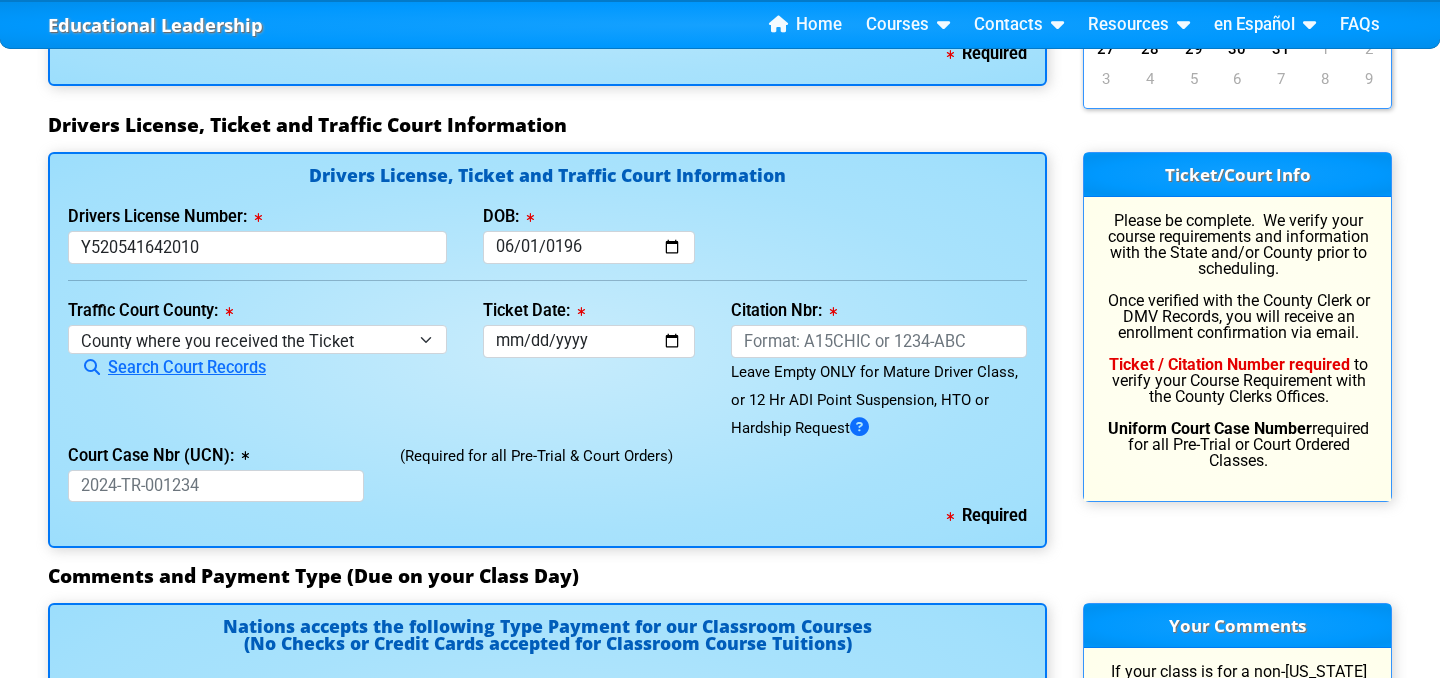 scroll, scrollTop: 2040, scrollLeft: 0, axis: vertical 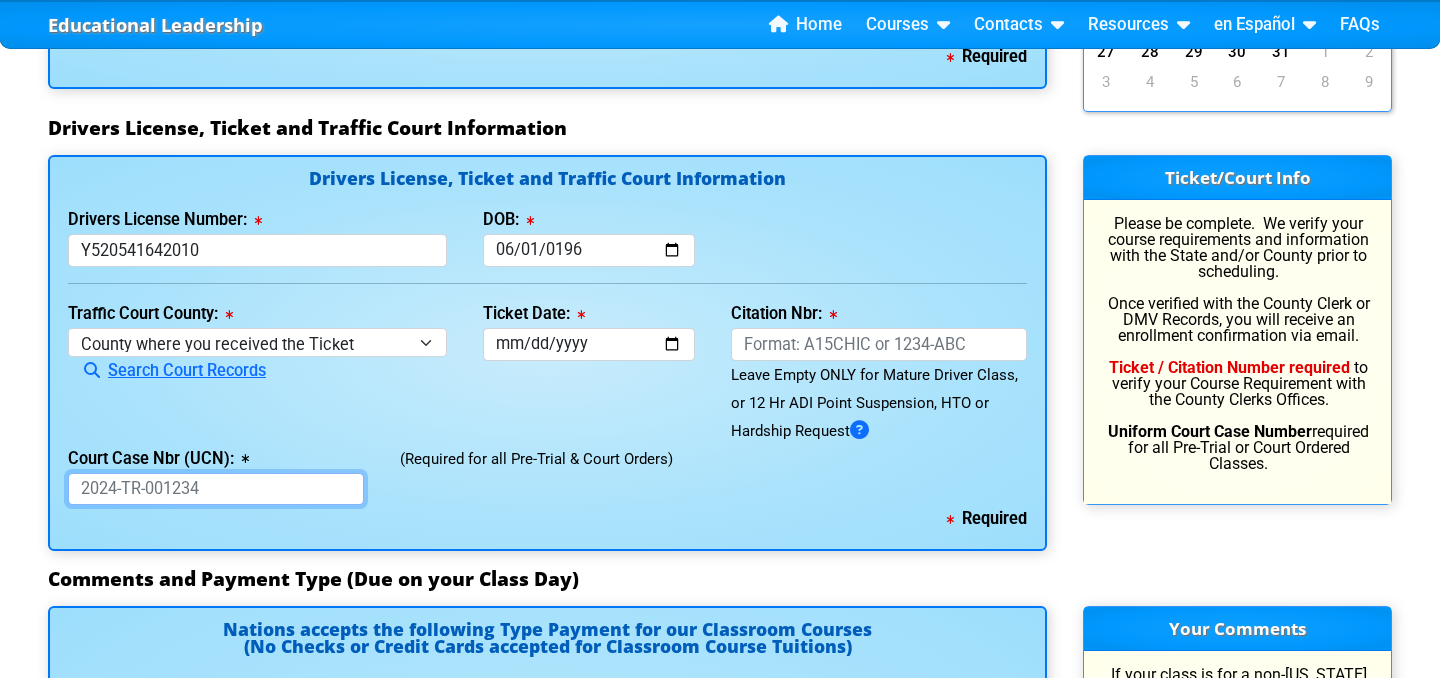 click on "Court Case Nbr (UCN):" at bounding box center [216, 489] 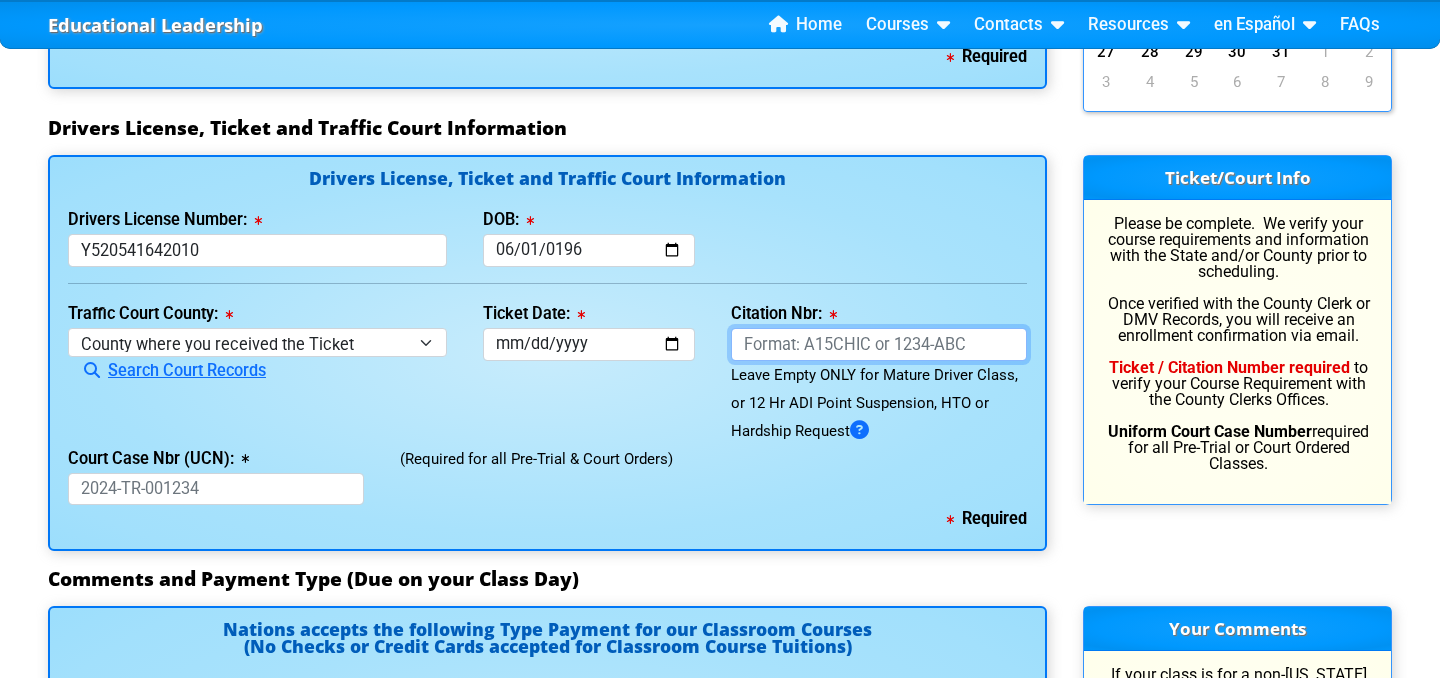 click on "Citation Nbr:" at bounding box center (879, 344) 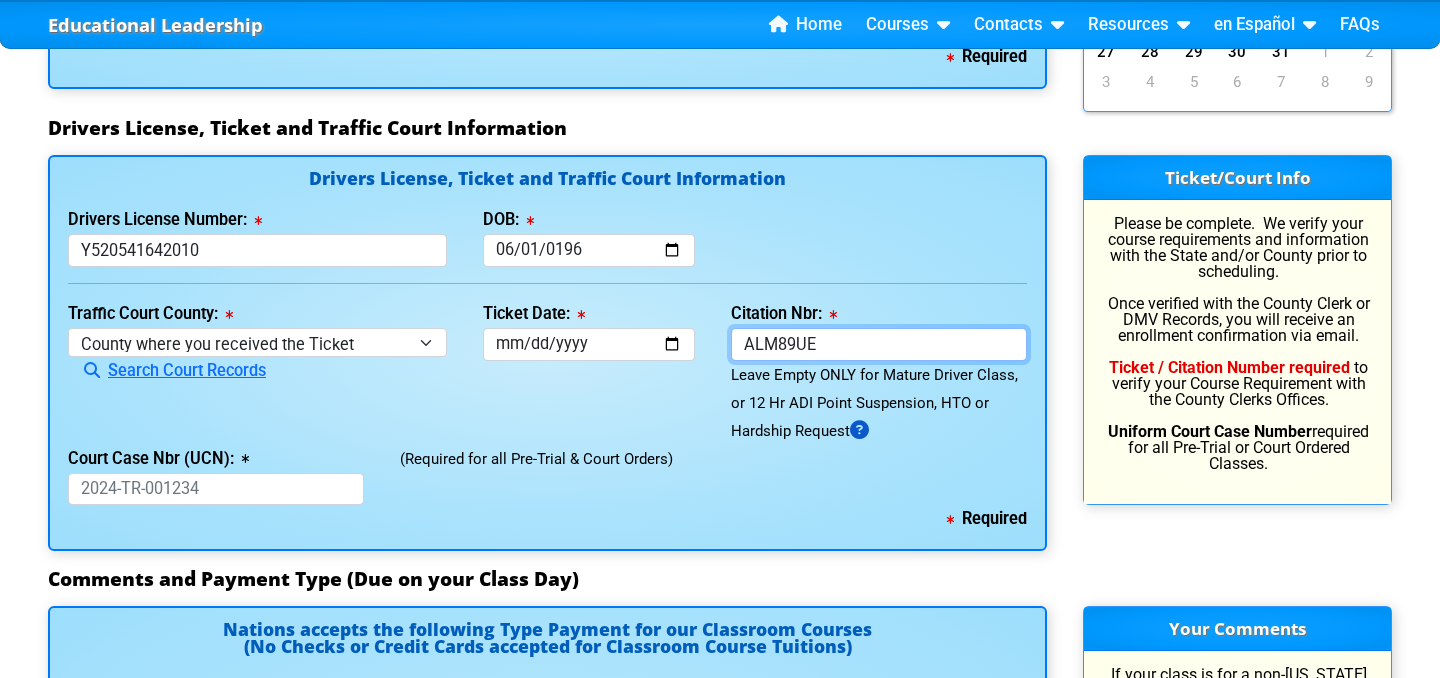 type on "ALM89UE" 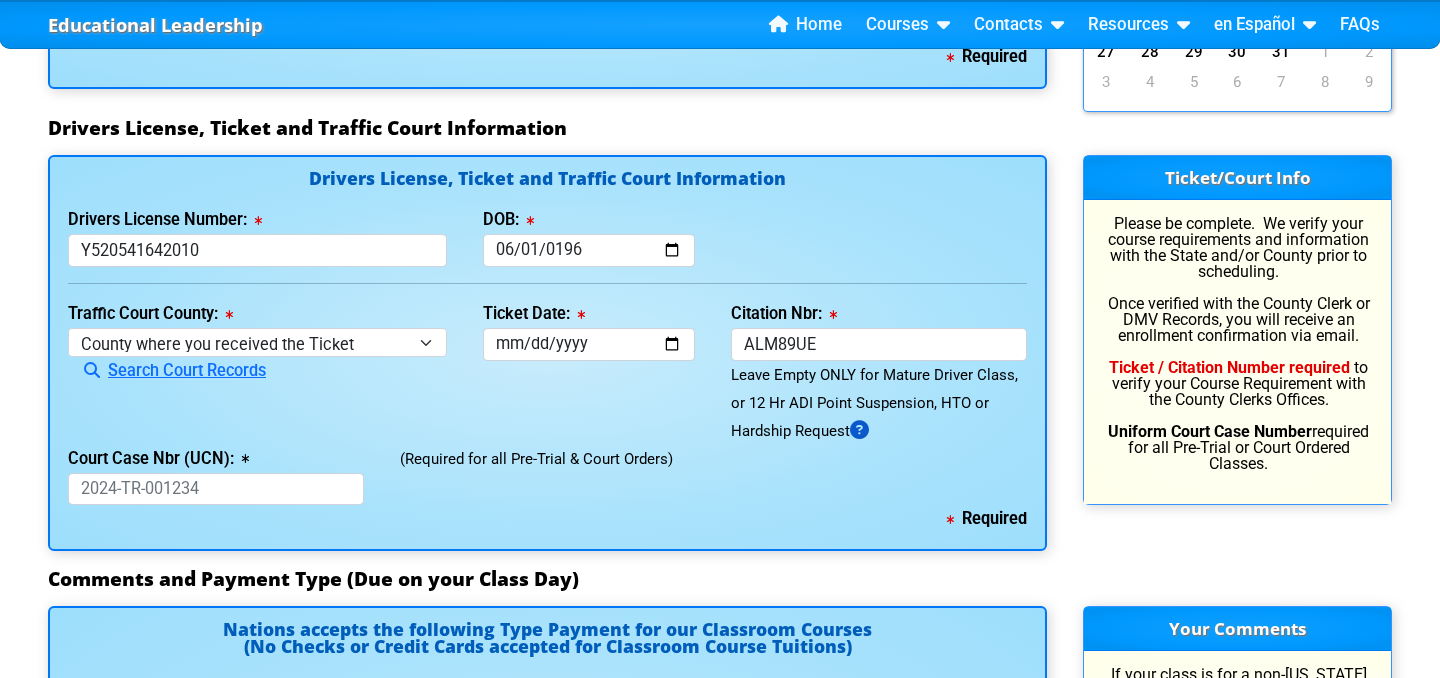 click at bounding box center [859, 430] 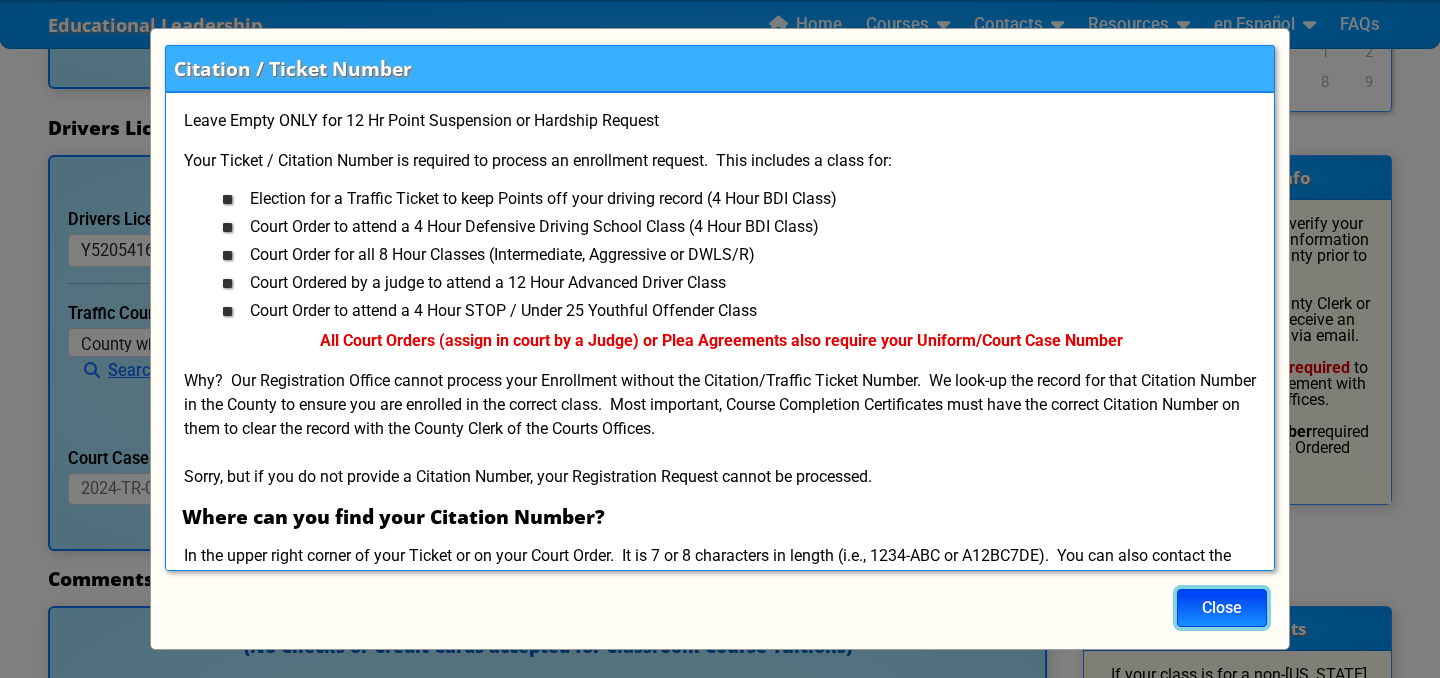 click on "Close" at bounding box center [1222, 608] 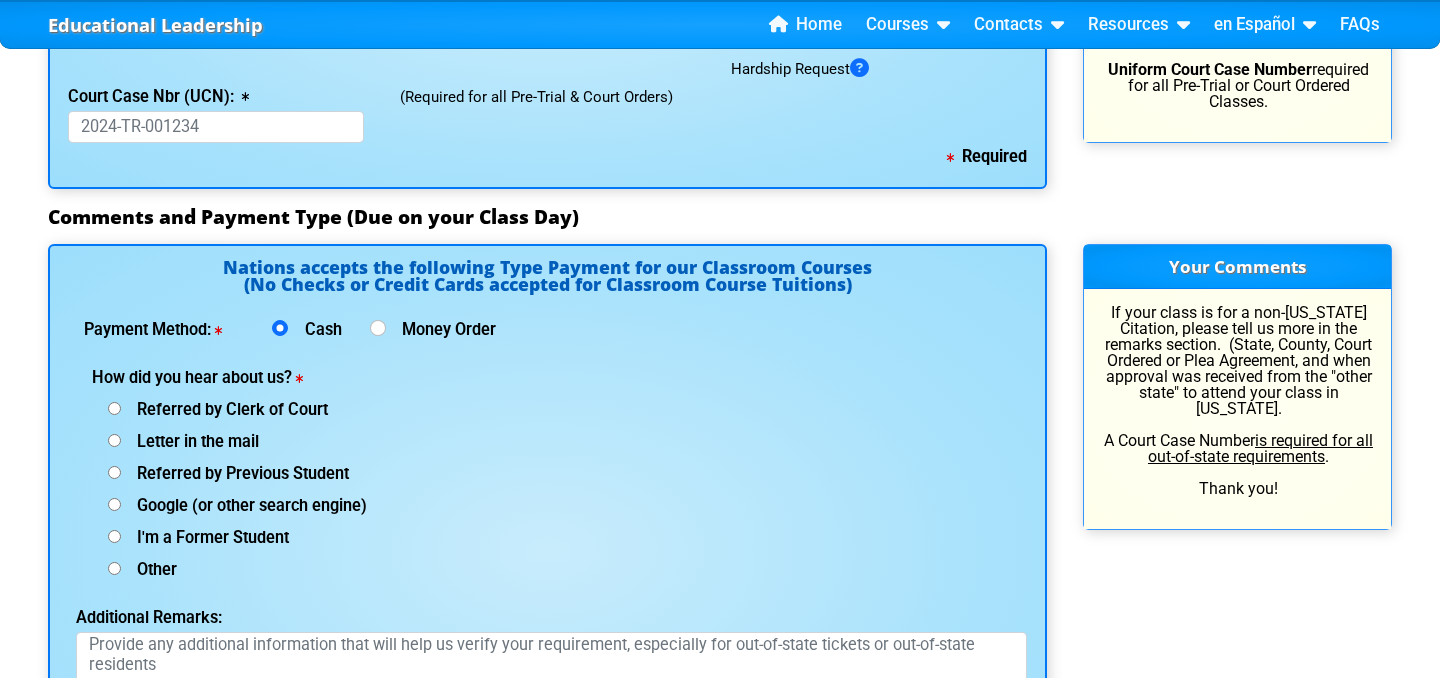 scroll, scrollTop: 2440, scrollLeft: 0, axis: vertical 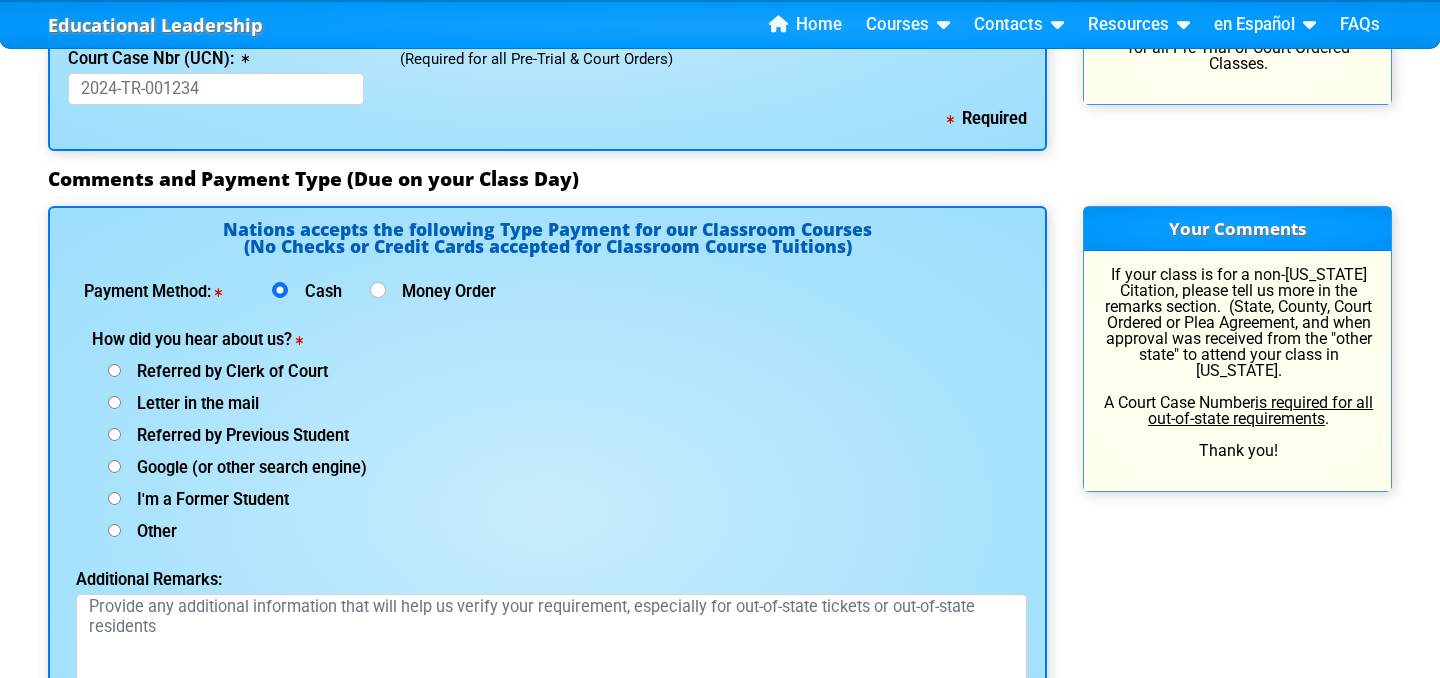 click on "Other   (specify below)" at bounding box center (114, 530) 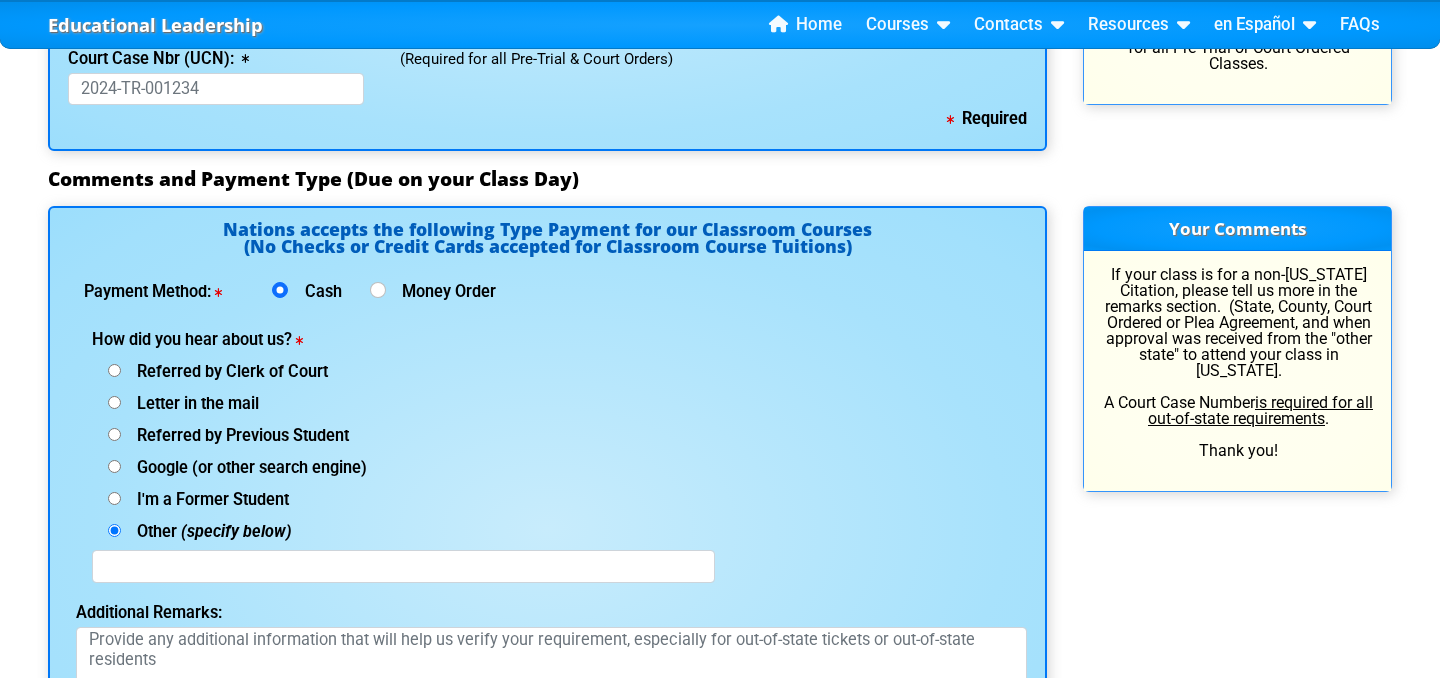 click on "Google (or other search engine)" at bounding box center (114, 370) 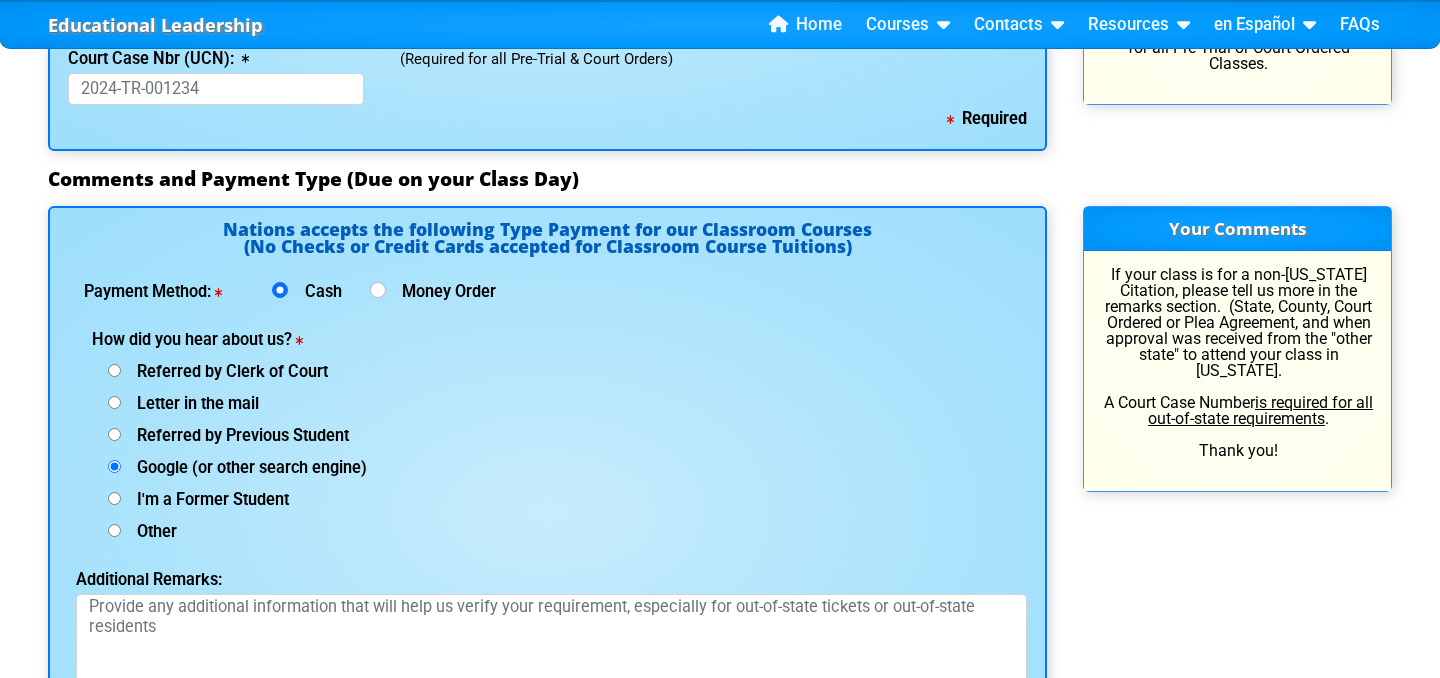 click on "I'm a Former Student" at bounding box center (114, 370) 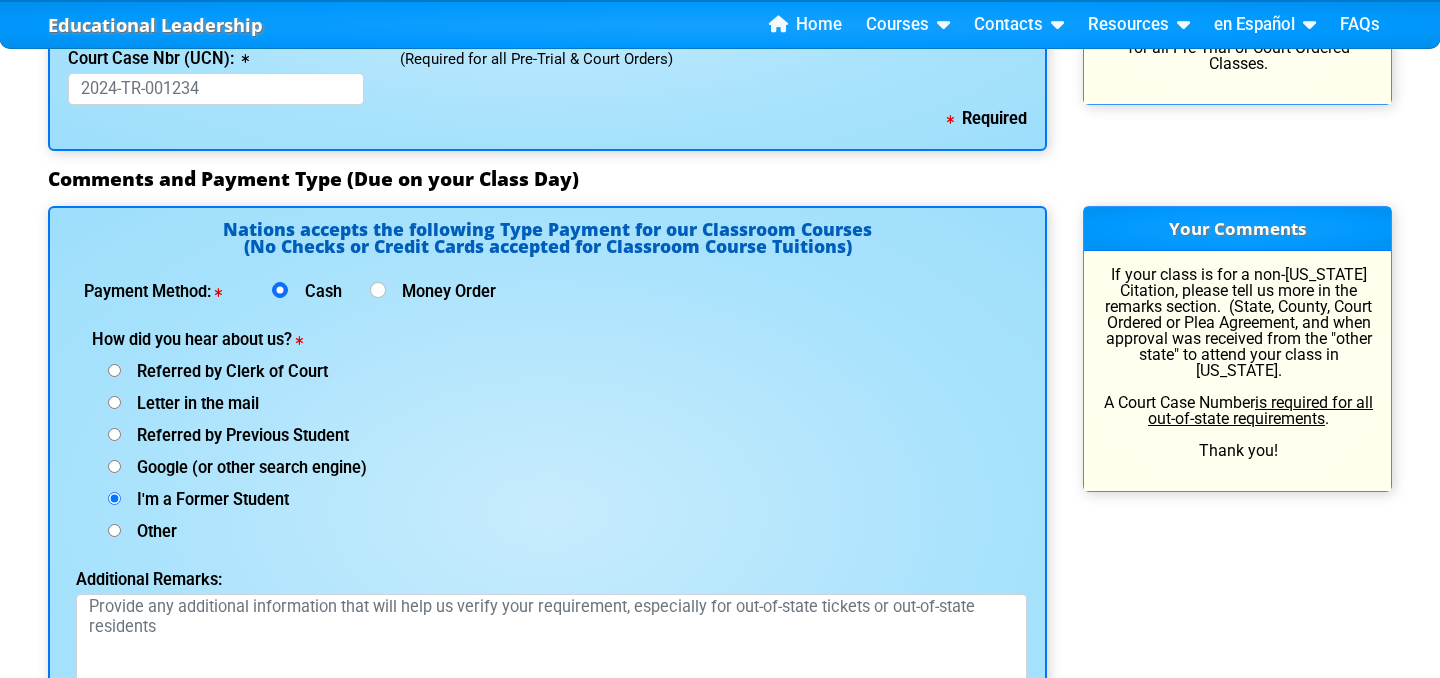 click on "Other   (specify below)" at bounding box center (114, 530) 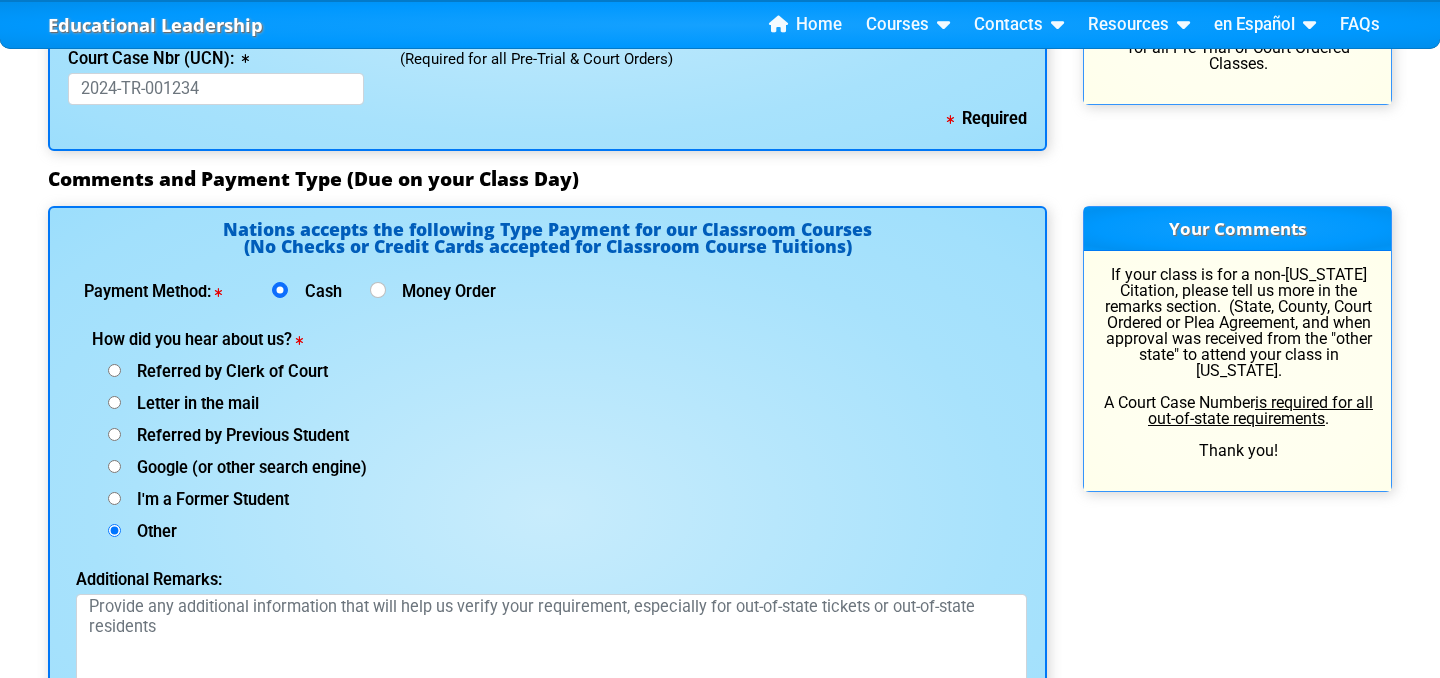 click on "Referred by Clerk of Court" at bounding box center (114, 370) 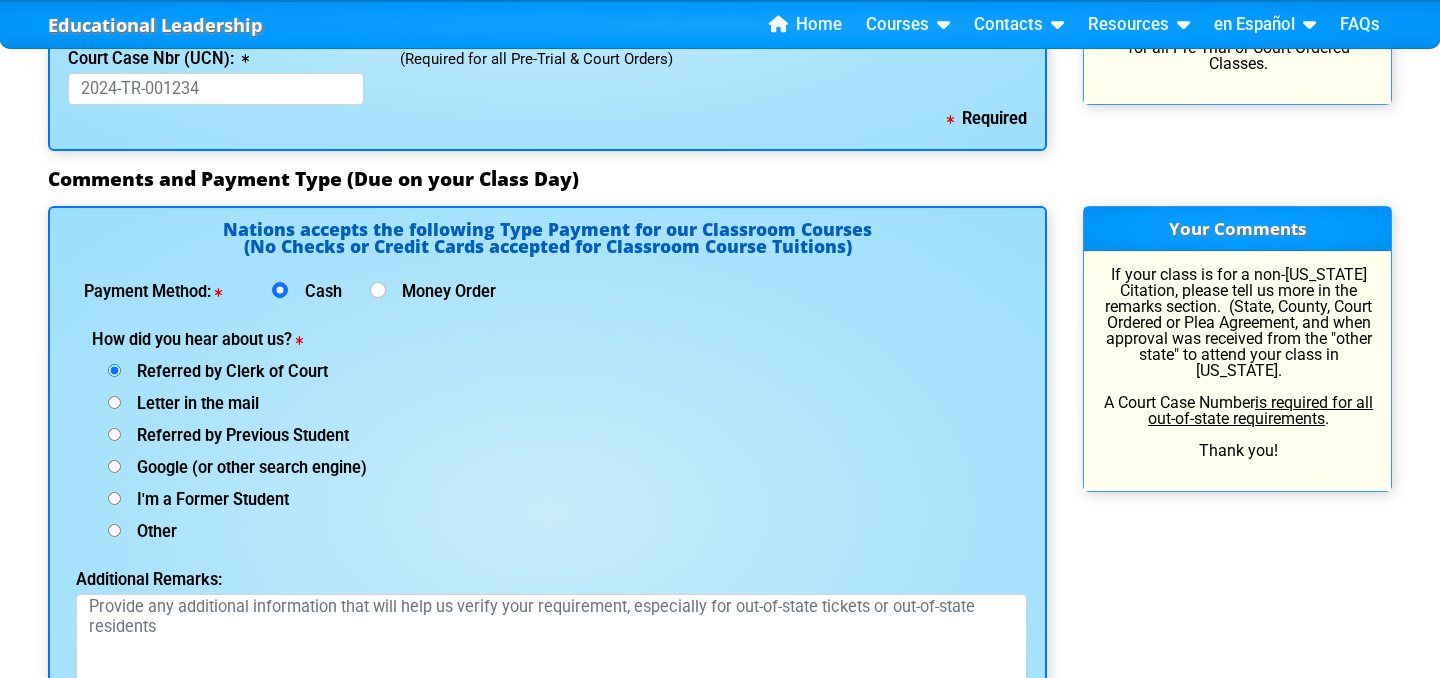 click on "Letter in the mail" at bounding box center [114, 370] 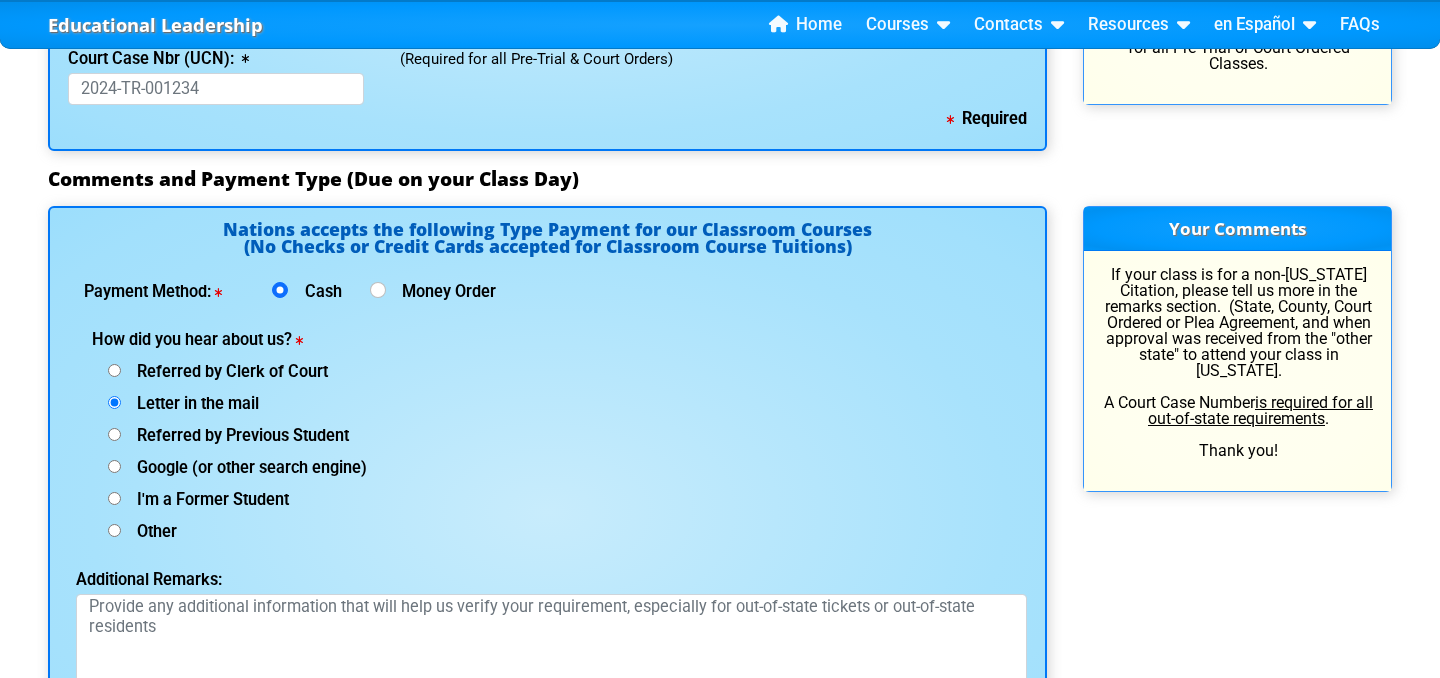 click on "Referred by Previous Student" at bounding box center (114, 370) 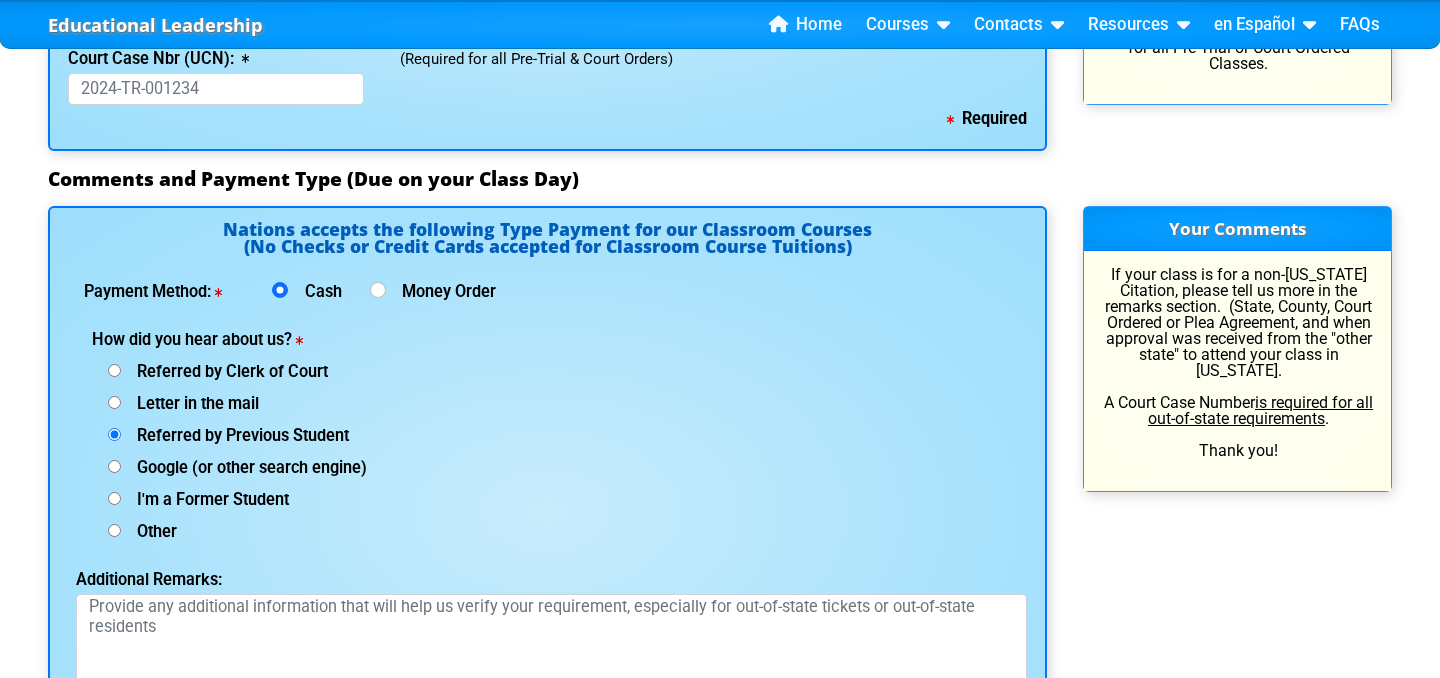 click on "Google (or other search engine)" at bounding box center (114, 370) 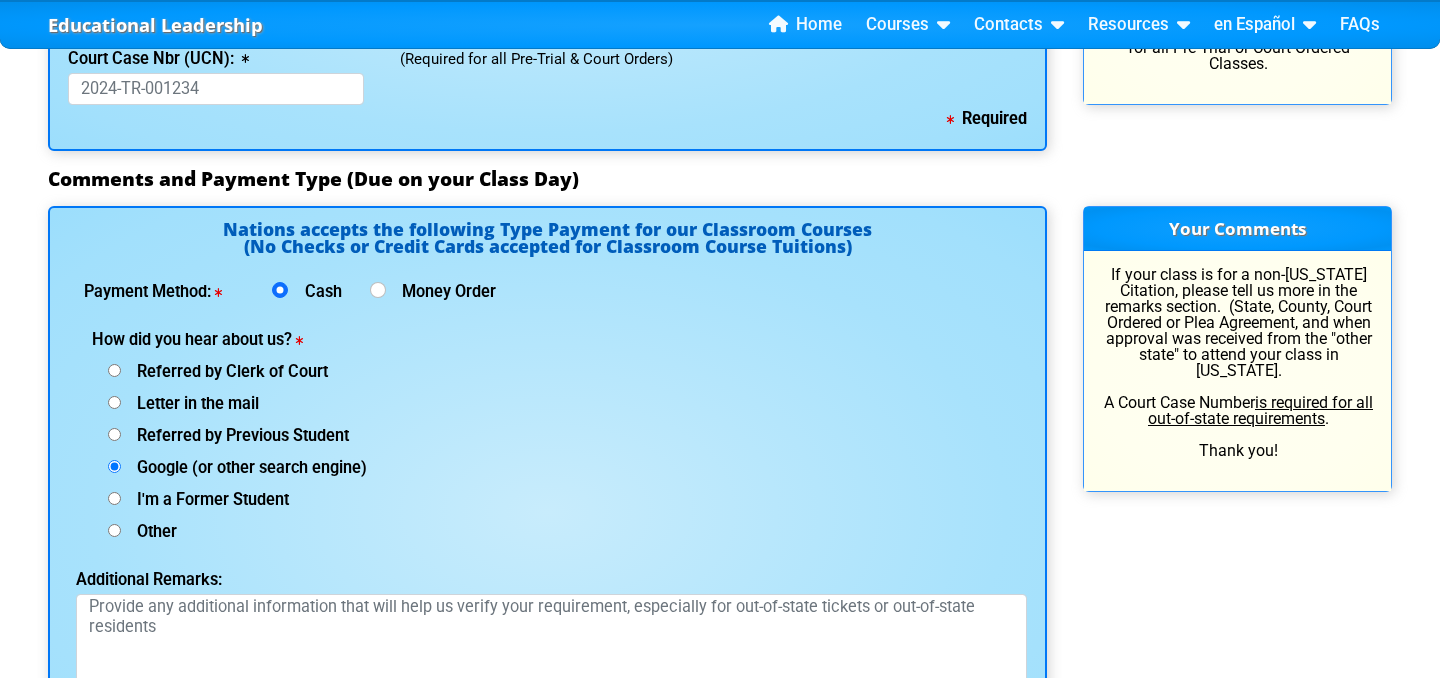 click on "I'm a Former Student" at bounding box center [114, 370] 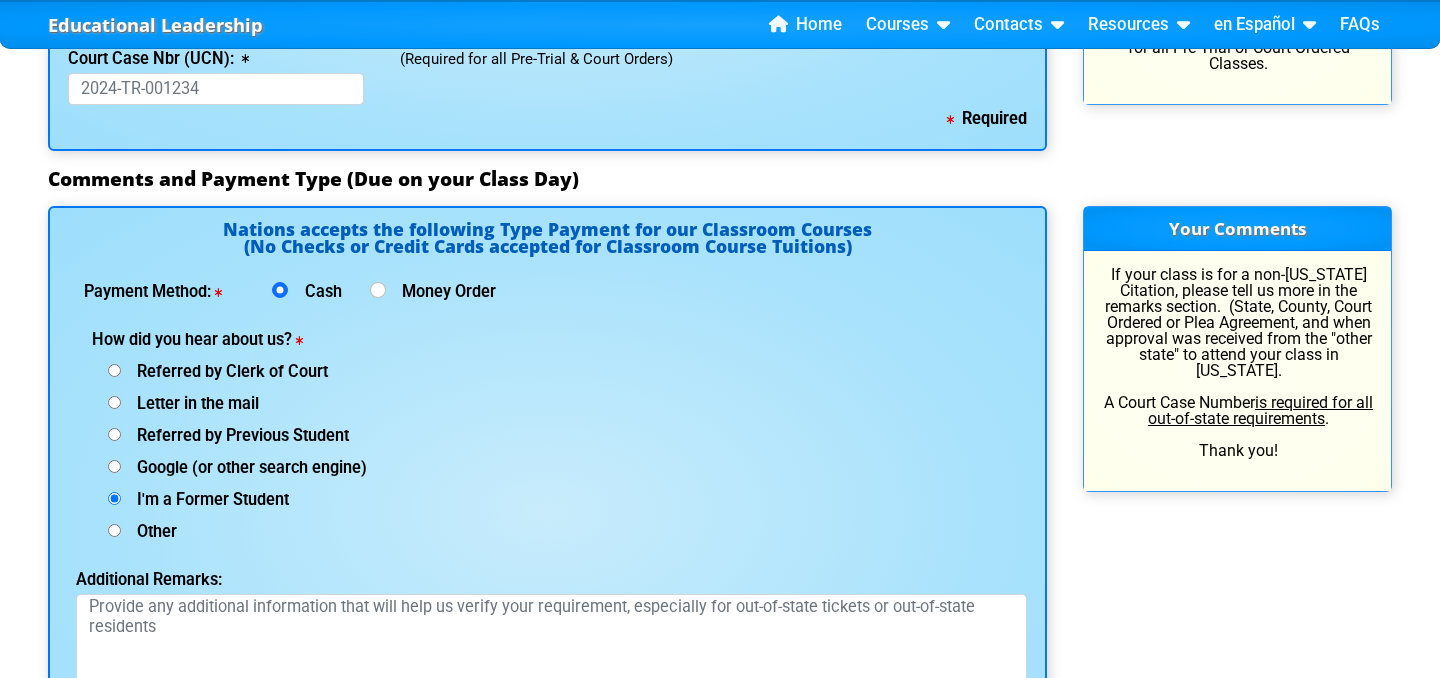 click on "Google (or other search engine)" at bounding box center (114, 370) 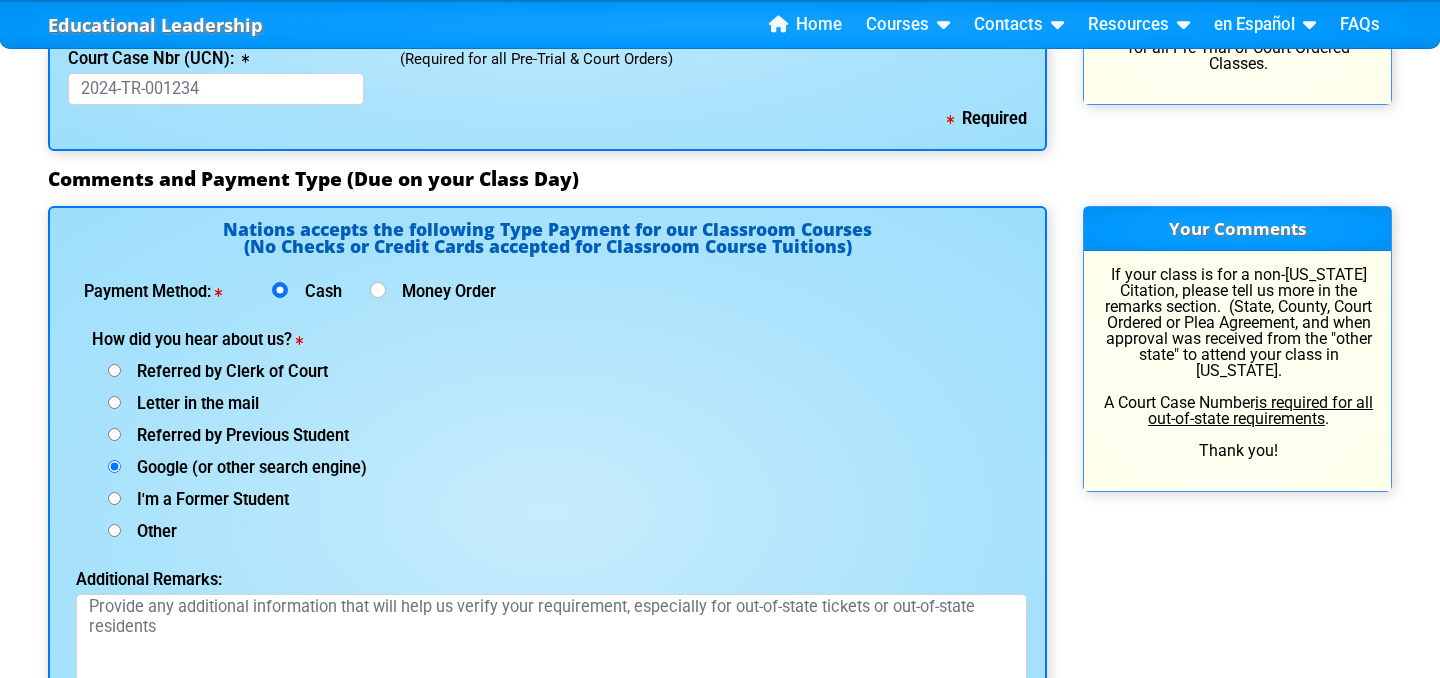 click on "Nations accepts the following Type Payment for our Classroom Courses   (No Checks or Credit Cards accepted for Classroom Course Tuitions)
Payment Method:
Cash
Money Order
How did you hear about us?
Referred by Clerk of Court
Letter in the mail
Referred by Previous Student
Google (or other search engine)
I'm a Former Student
Other   (specify below)
Additional Remarks:
Submit
There are errors. Please check the form for messages." at bounding box center [547, 512] 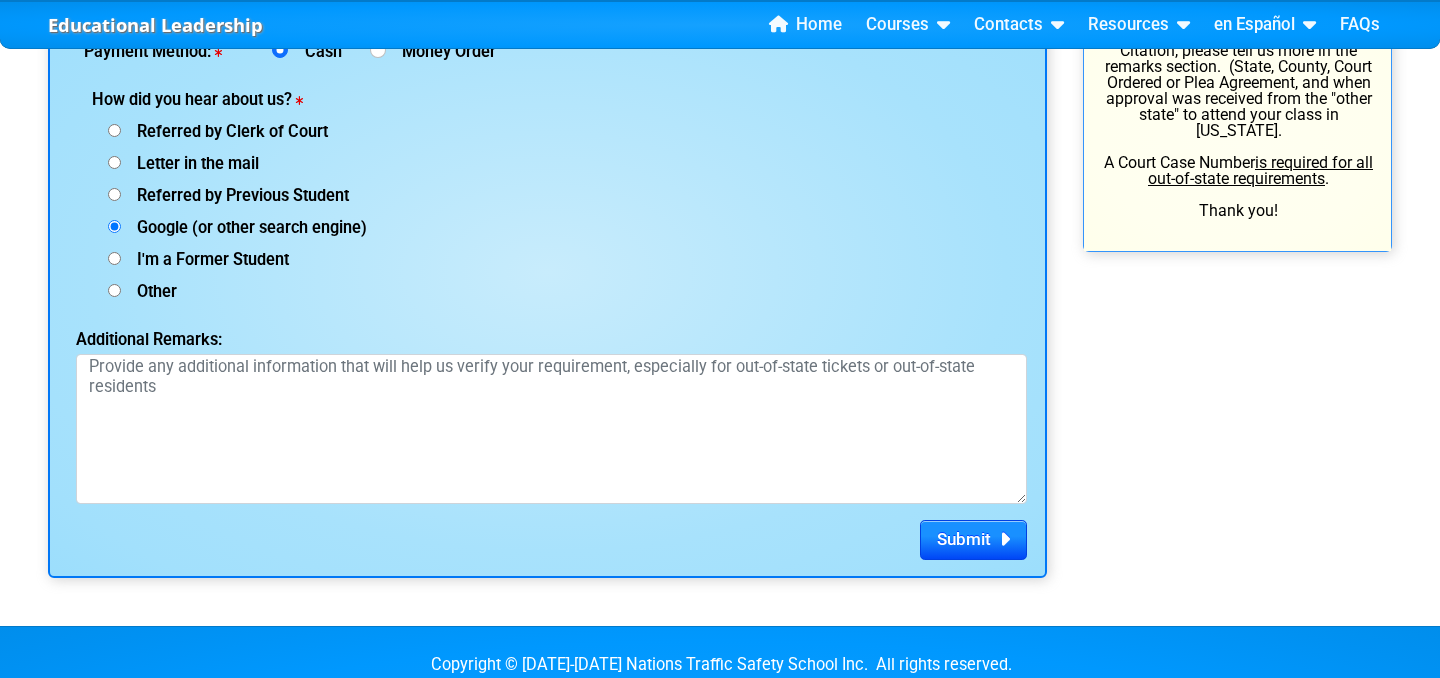 scroll, scrollTop: 2720, scrollLeft: 0, axis: vertical 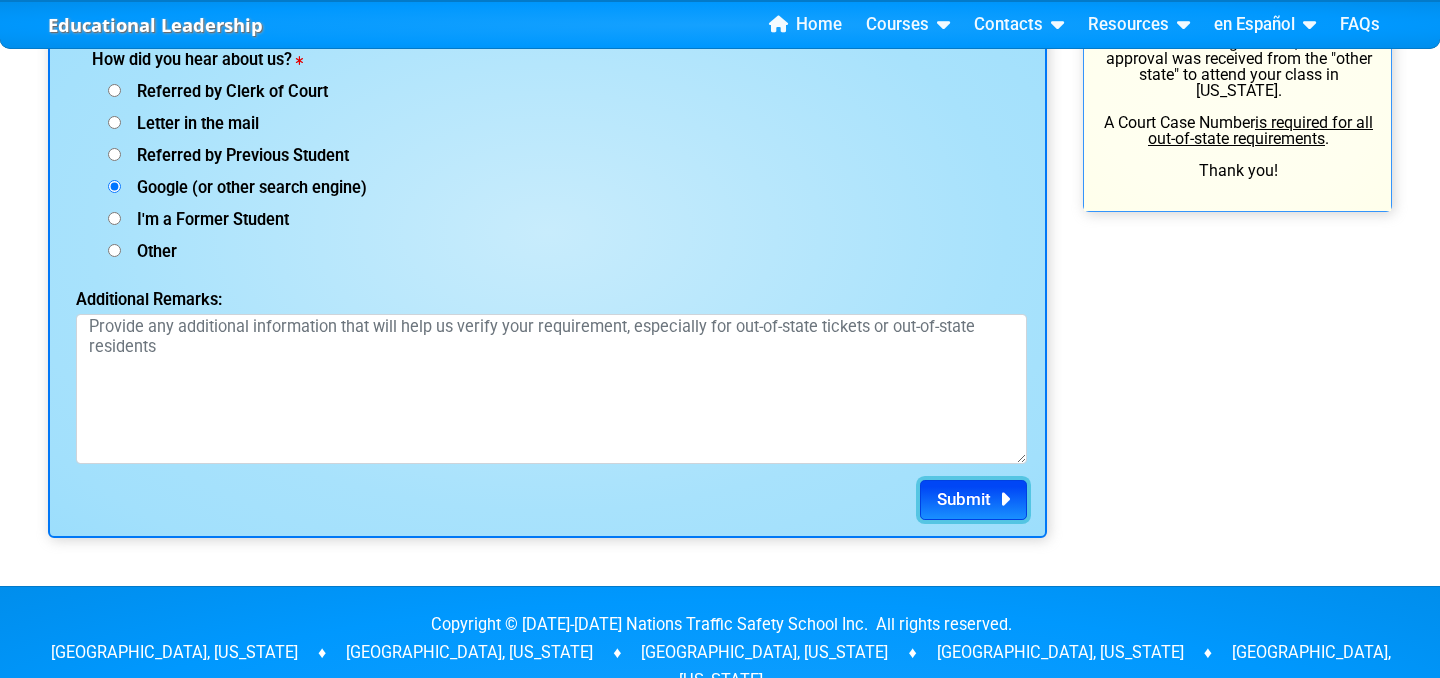 click on "Submit" at bounding box center (964, 499) 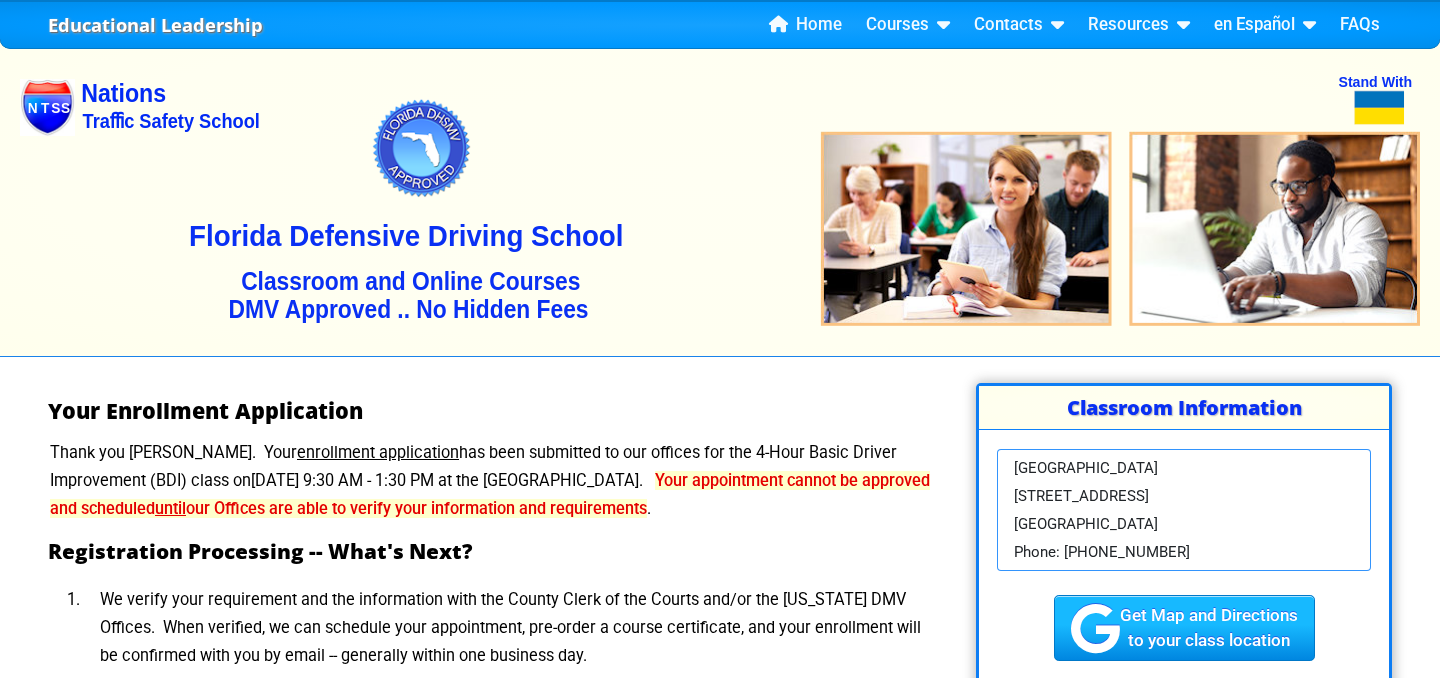 scroll, scrollTop: 0, scrollLeft: 0, axis: both 